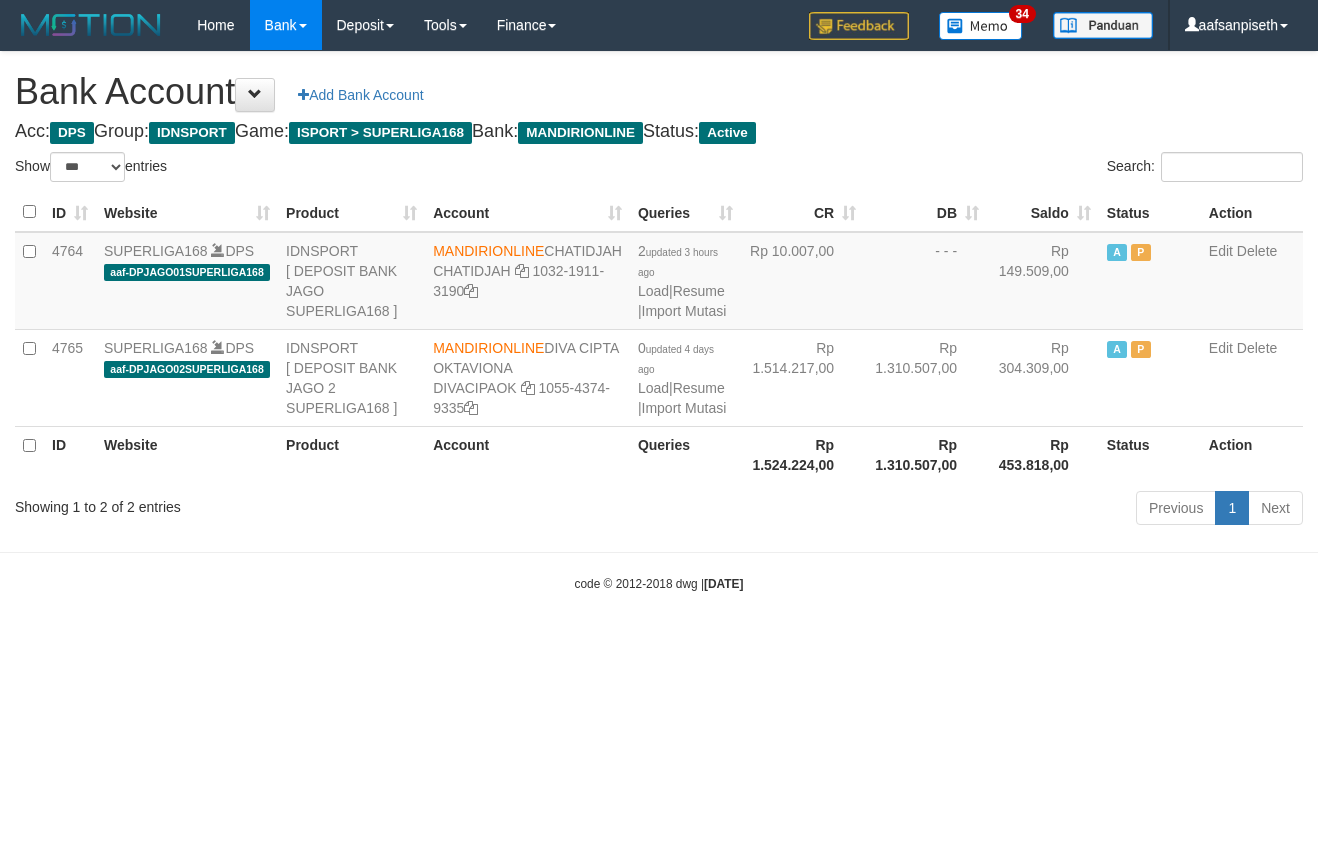 select on "***" 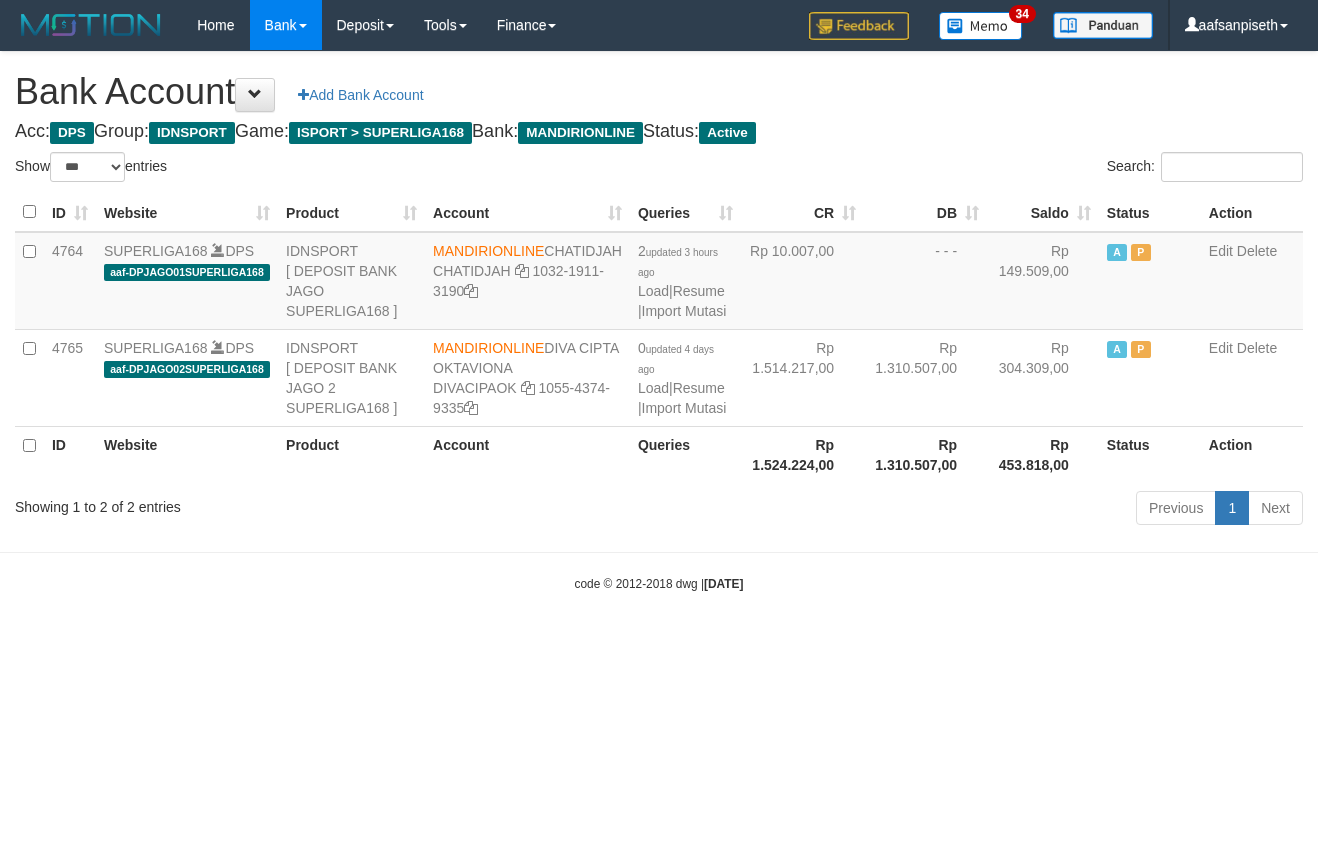 scroll, scrollTop: 0, scrollLeft: 0, axis: both 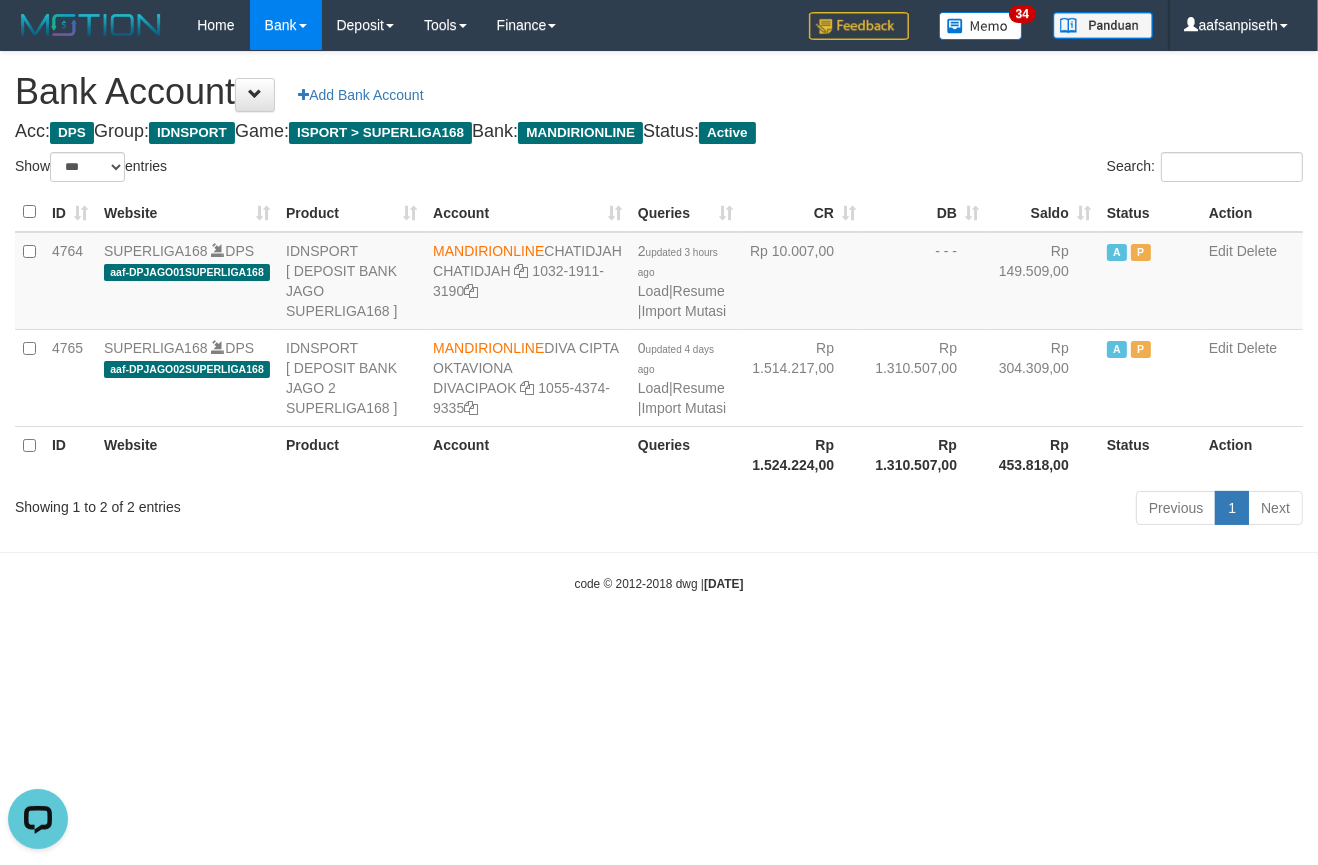 click on "code © 2012-2018 dwg |  2025/07/14 04:05:24" at bounding box center [659, 583] 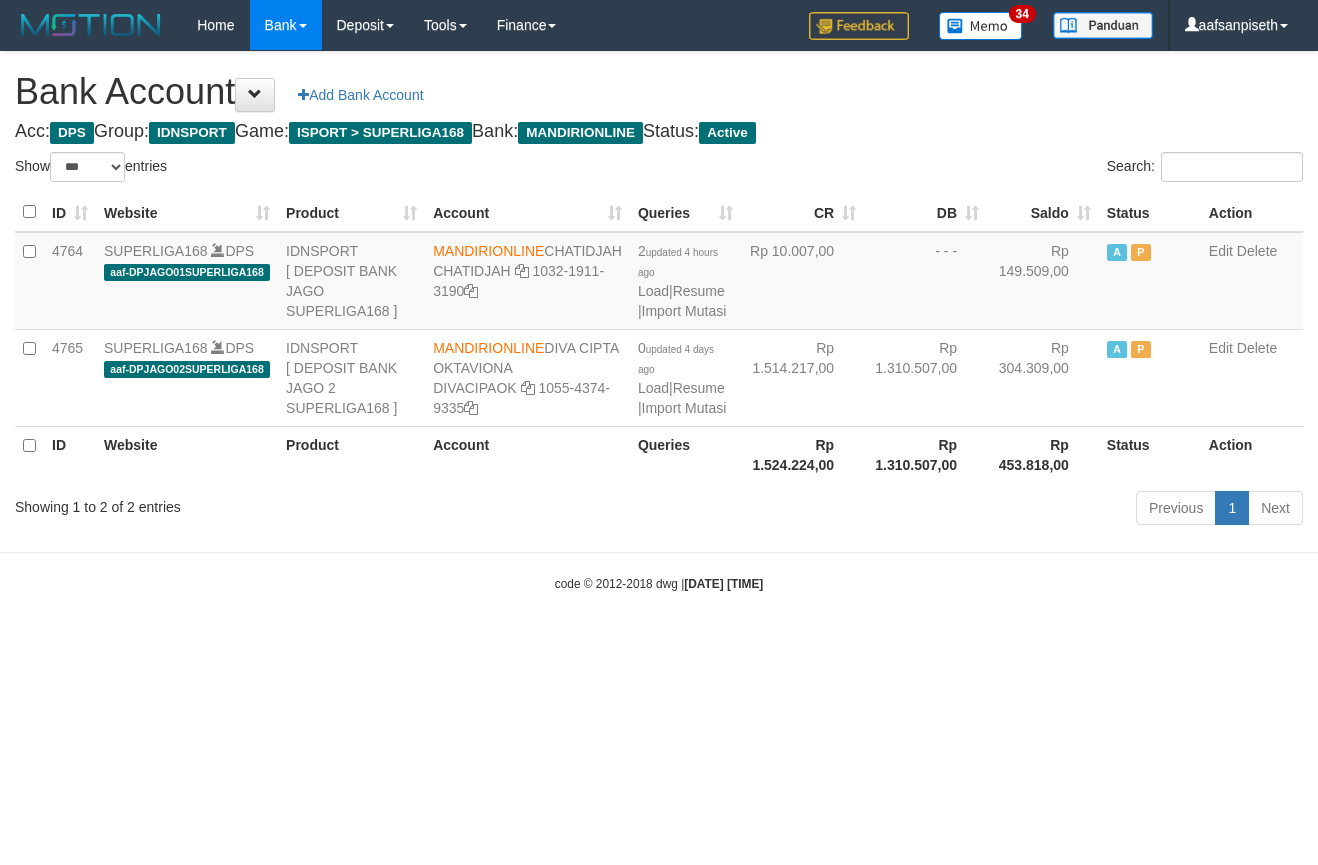 select on "***" 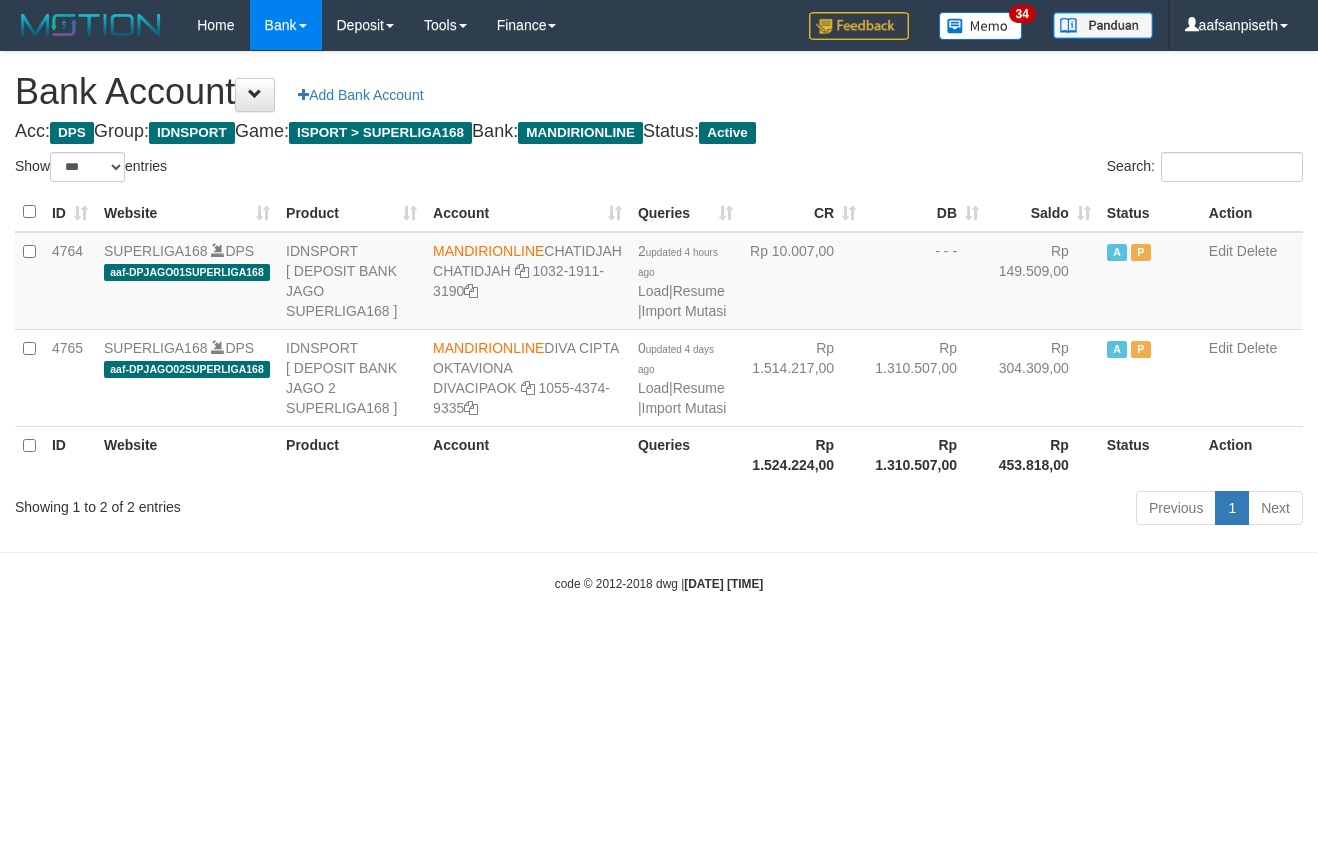 scroll, scrollTop: 0, scrollLeft: 0, axis: both 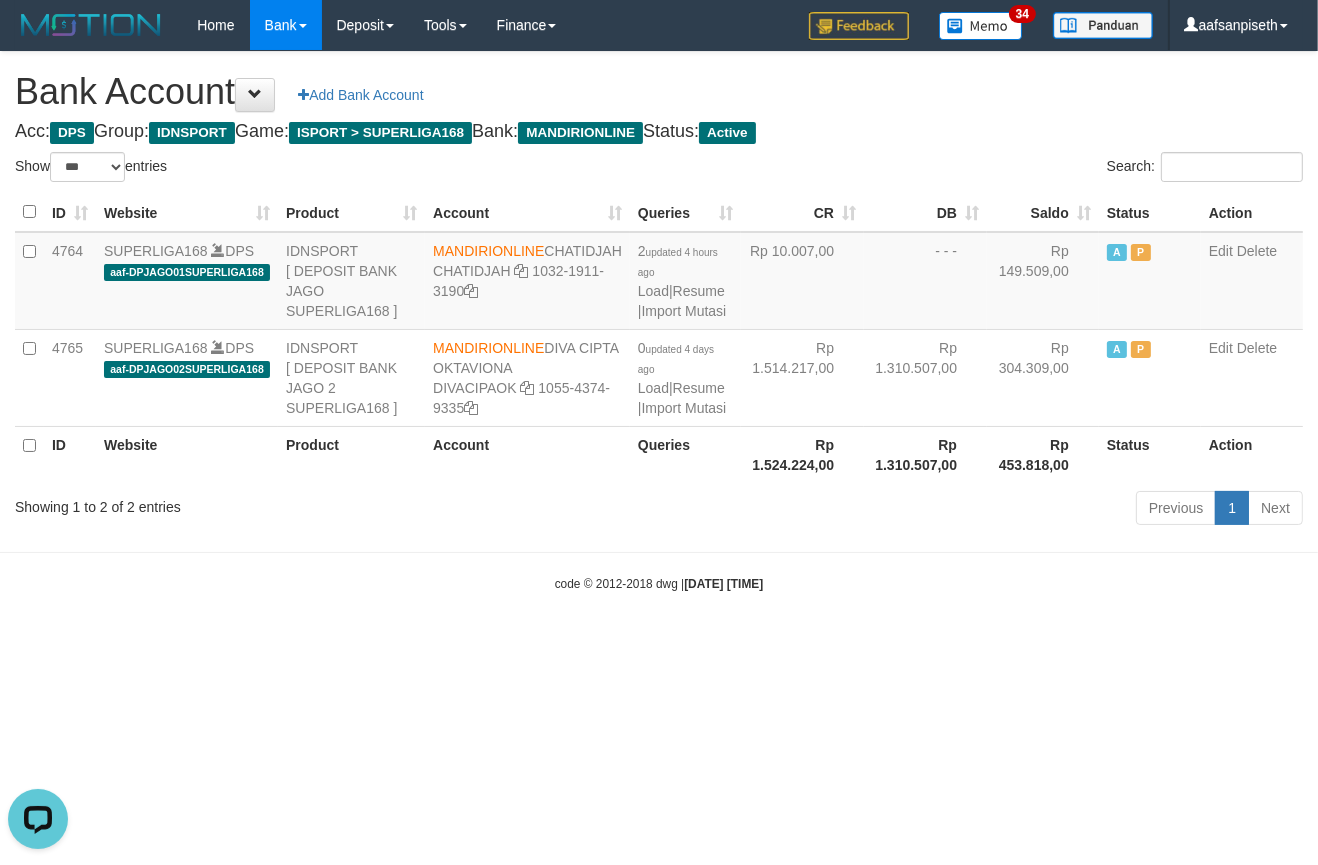 click on "Toggle navigation
Home
Bank
Account List
Load
By Website
Group
[ISPORT]													SUPERLIGA168
By Load Group (DPS)" at bounding box center (659, 321) 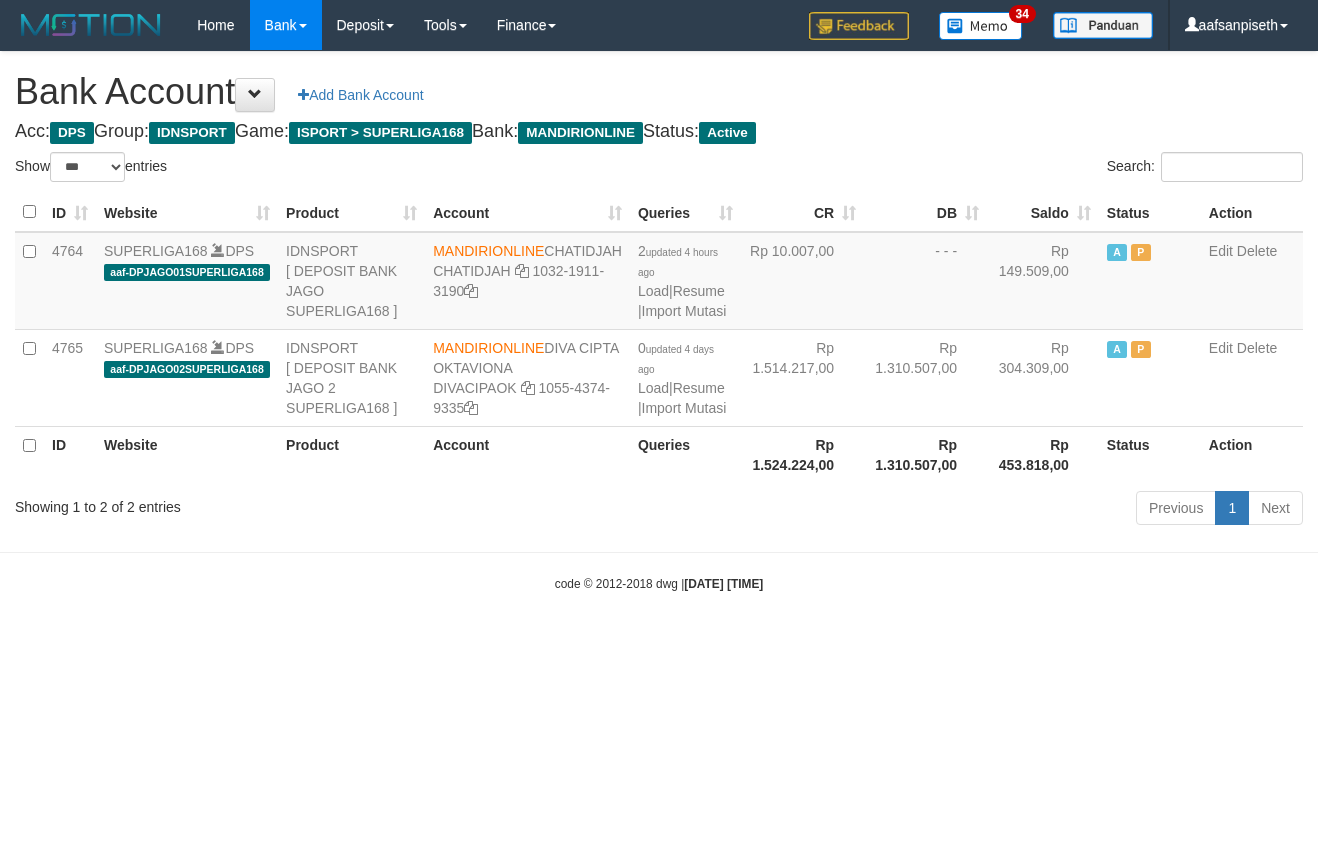 select on "***" 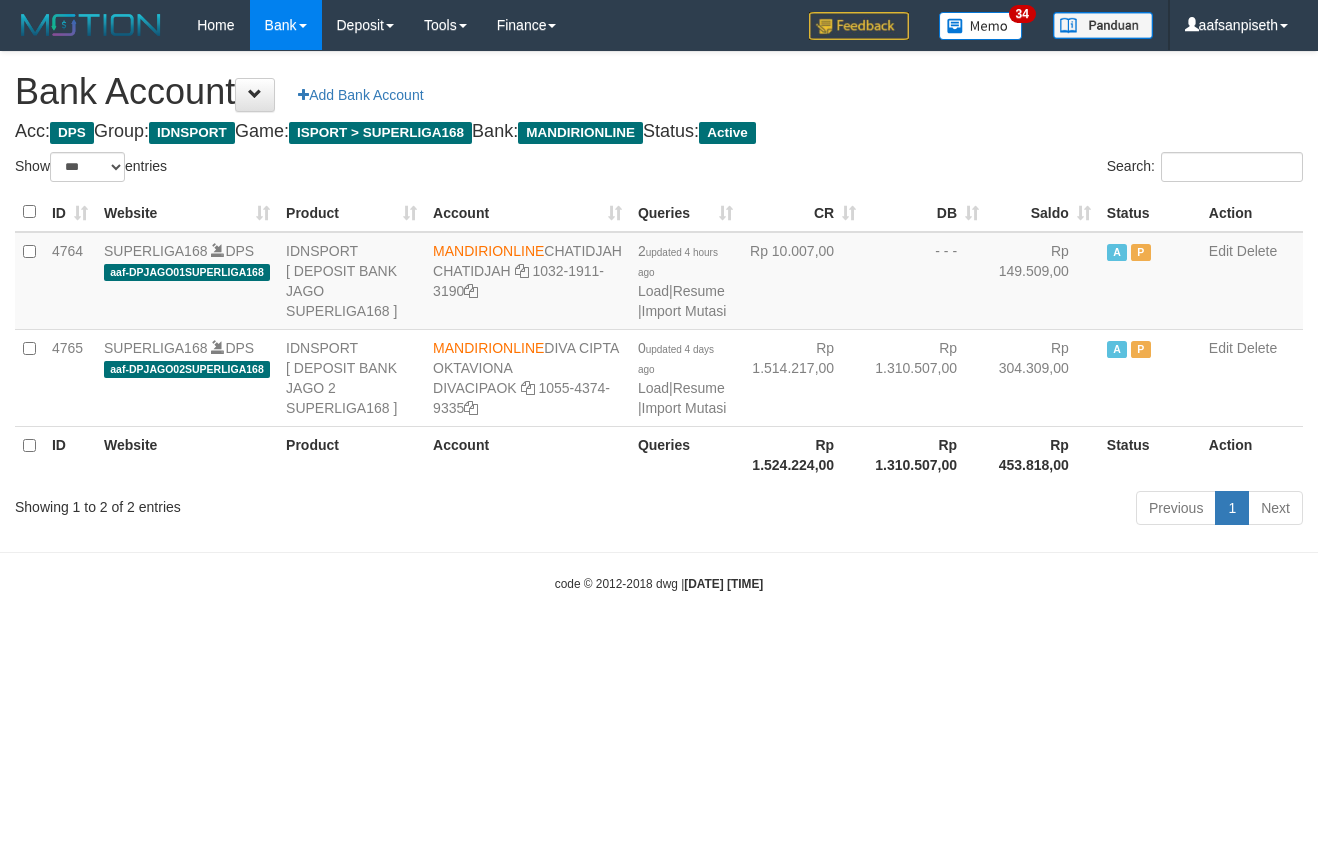 scroll, scrollTop: 0, scrollLeft: 0, axis: both 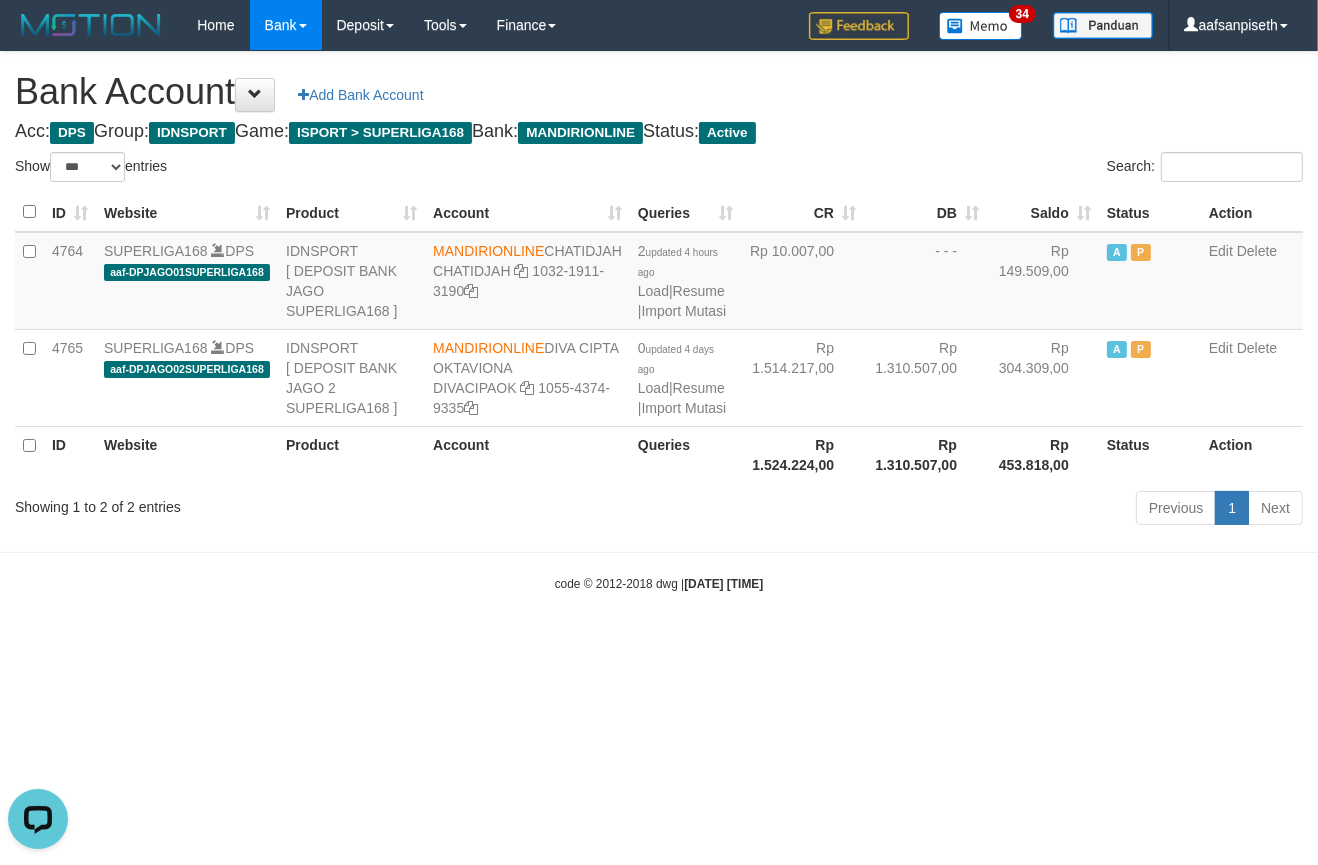 drag, startPoint x: 1049, startPoint y: 678, endPoint x: 1006, endPoint y: 678, distance: 43 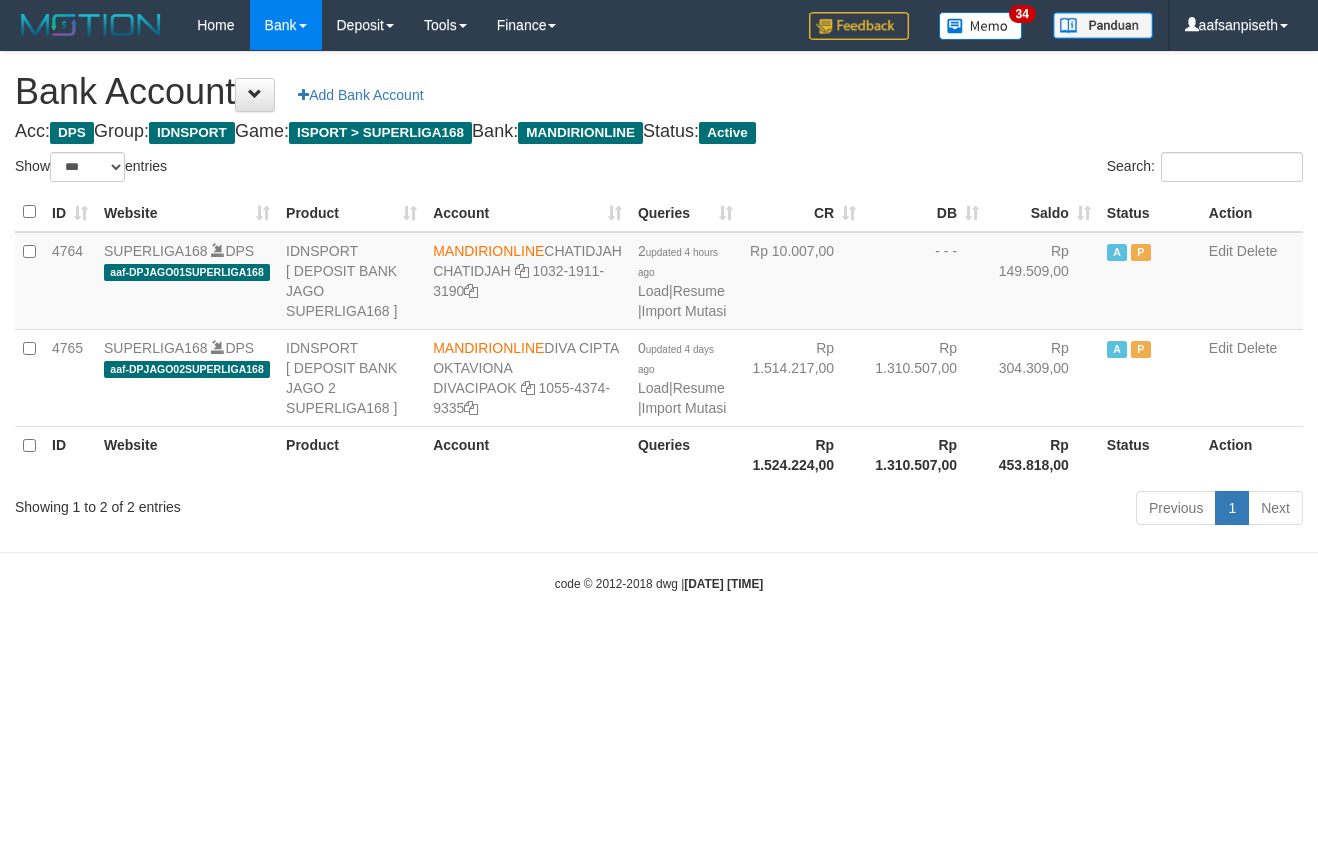 select on "***" 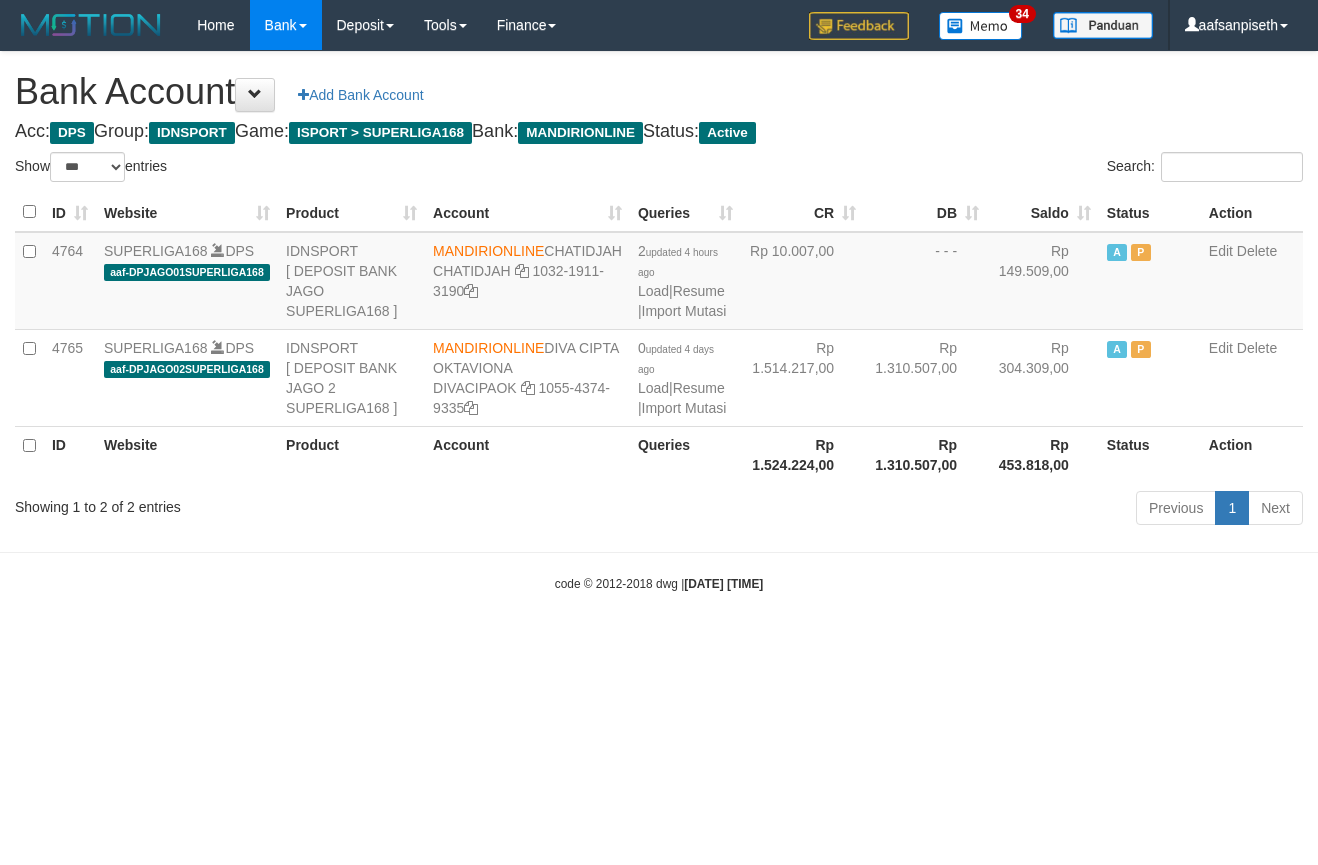 scroll, scrollTop: 0, scrollLeft: 0, axis: both 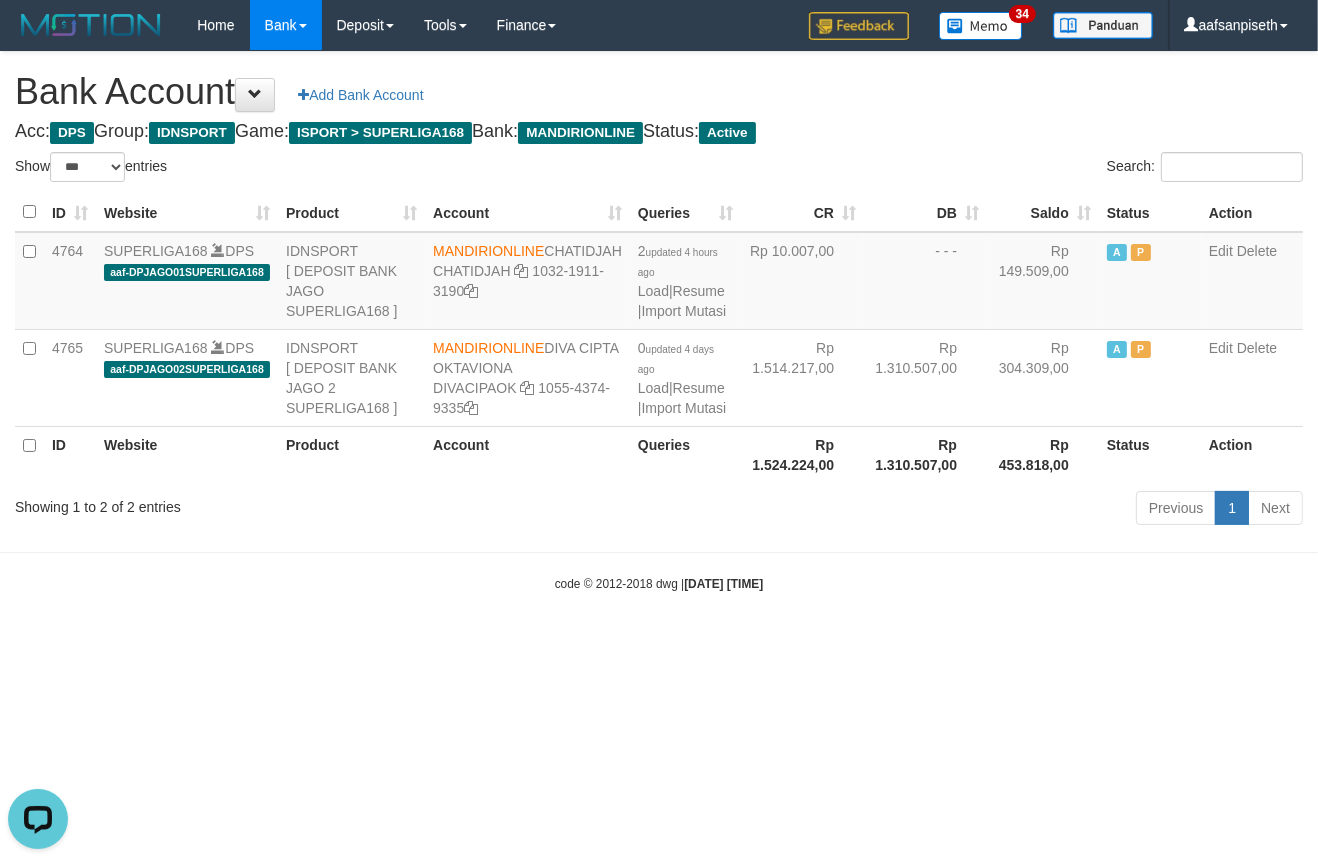 click on "Toggle navigation
Home
Bank
Account List
Load
By Website
Group
[ISPORT]													SUPERLIGA168
By Load Group (DPS)" at bounding box center (659, 321) 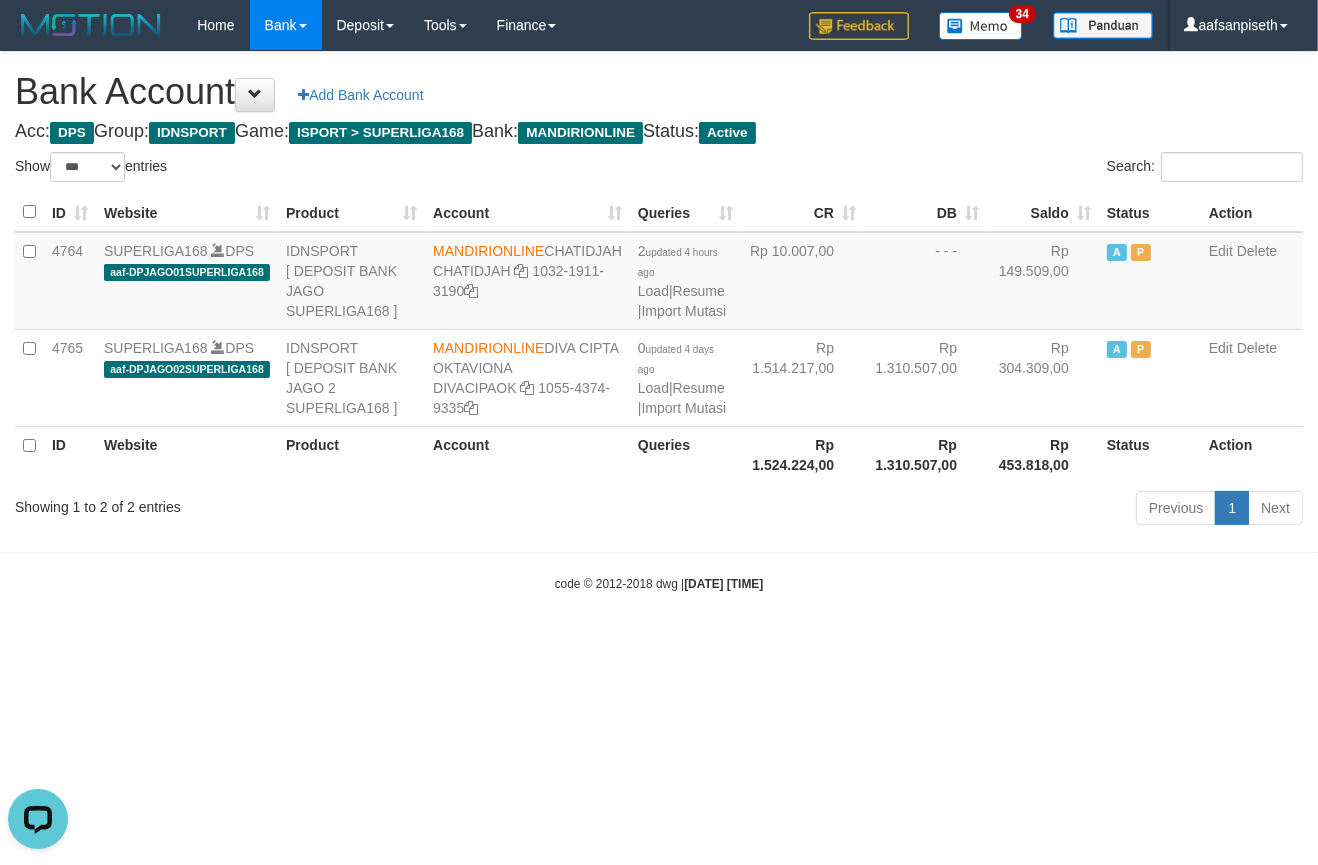 drag, startPoint x: 534, startPoint y: 664, endPoint x: 573, endPoint y: 640, distance: 45.79301 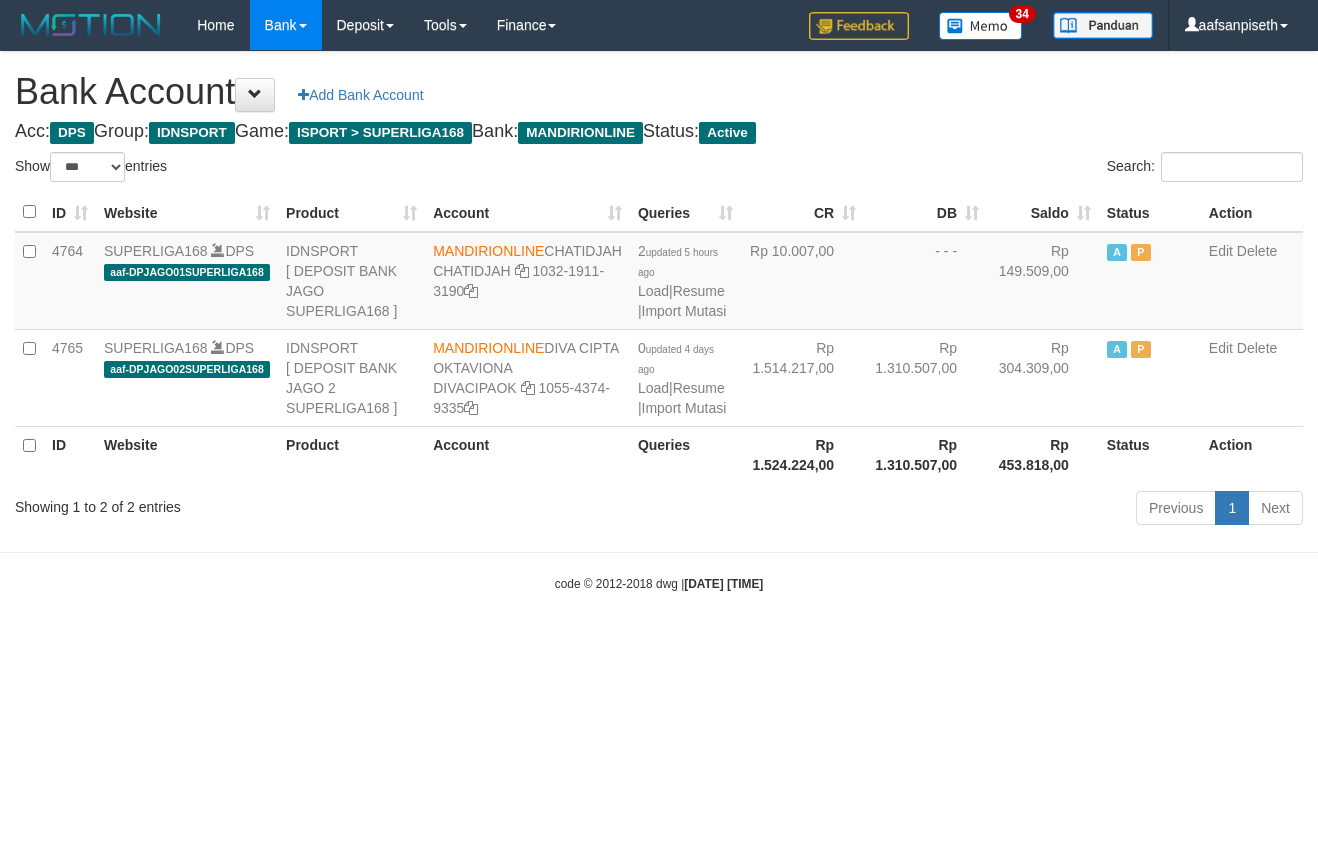 select on "***" 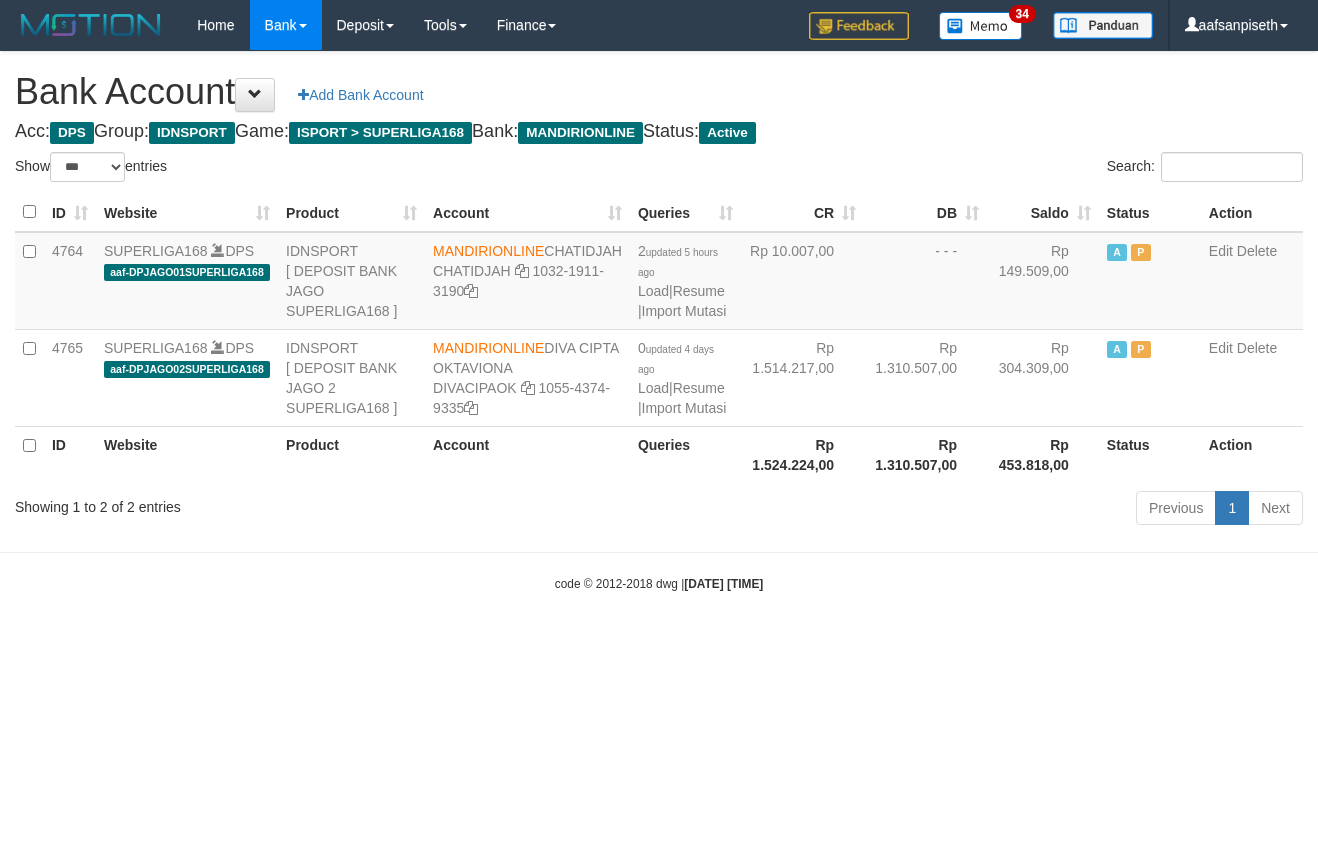 scroll, scrollTop: 0, scrollLeft: 0, axis: both 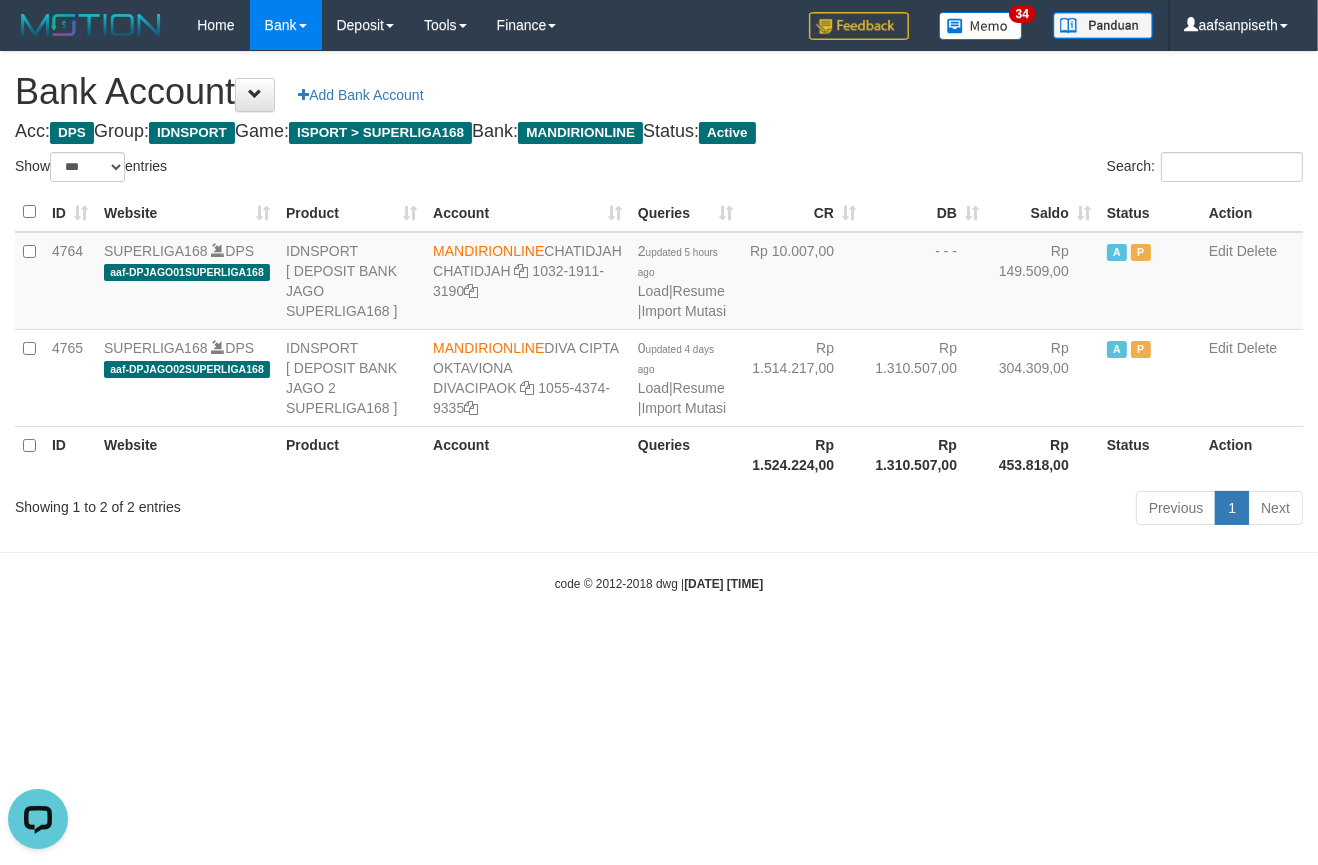 click on "Toggle navigation
Home
Bank
Account List
Load
By Website
Group
[ISPORT]													SUPERLIGA168
By Load Group (DPS)" at bounding box center (659, 321) 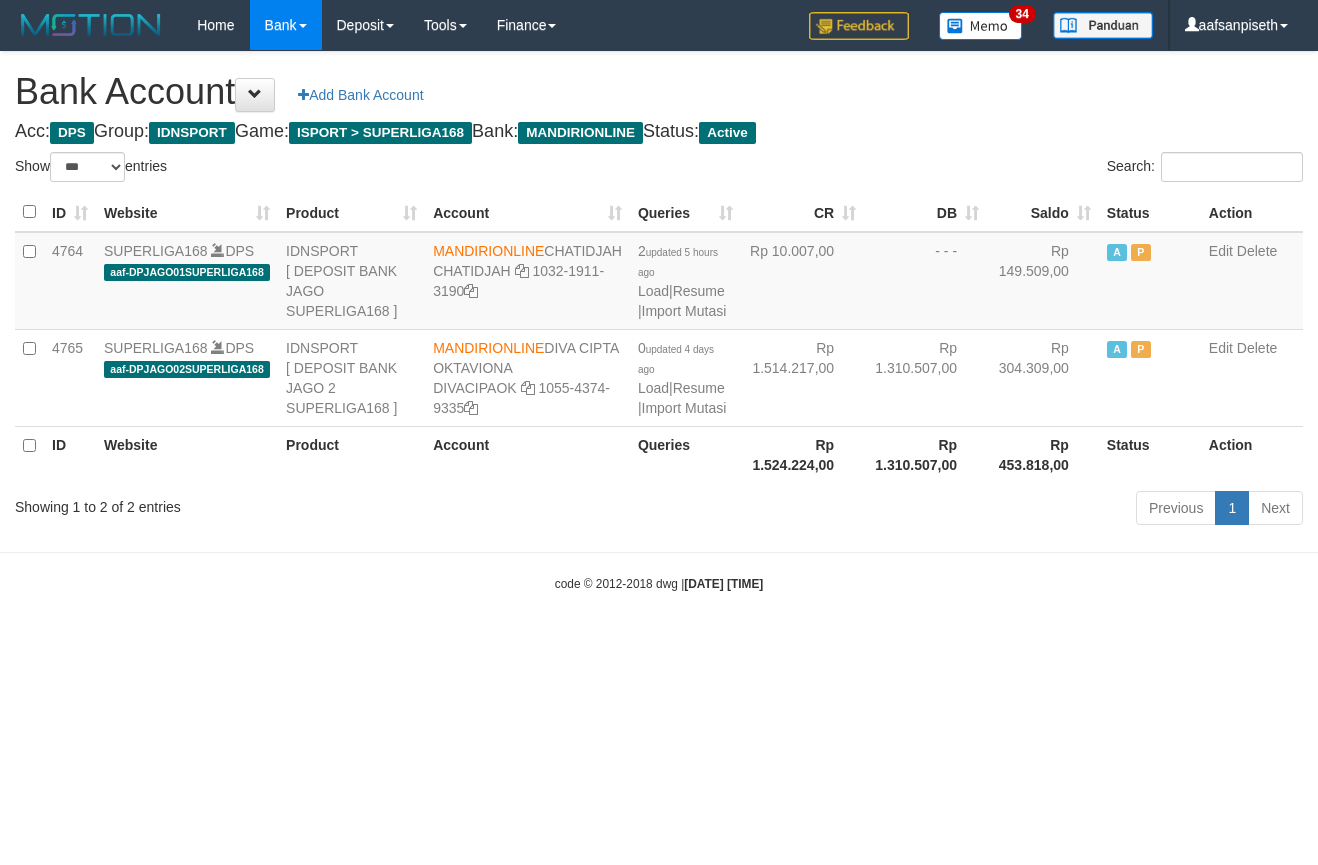 select on "***" 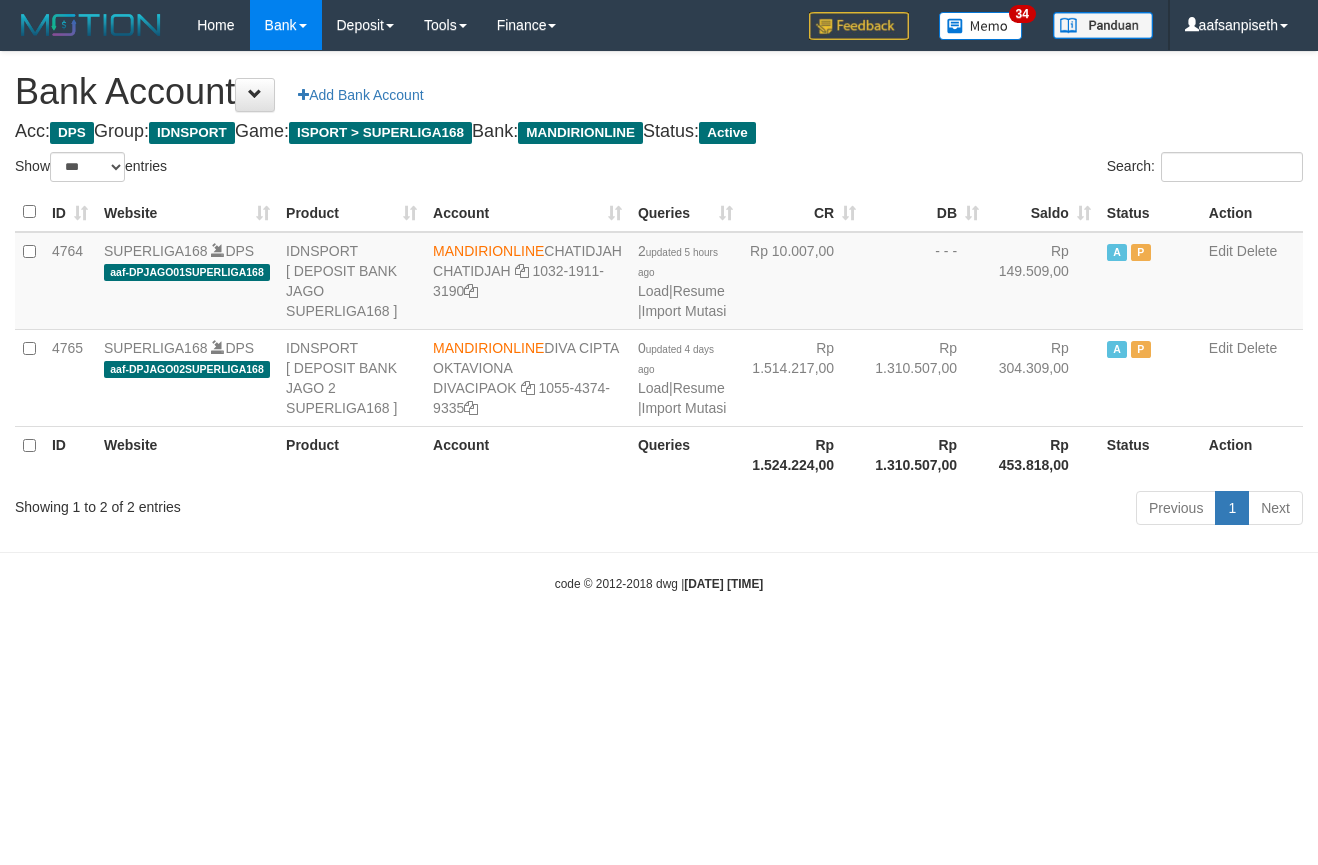 scroll, scrollTop: 0, scrollLeft: 0, axis: both 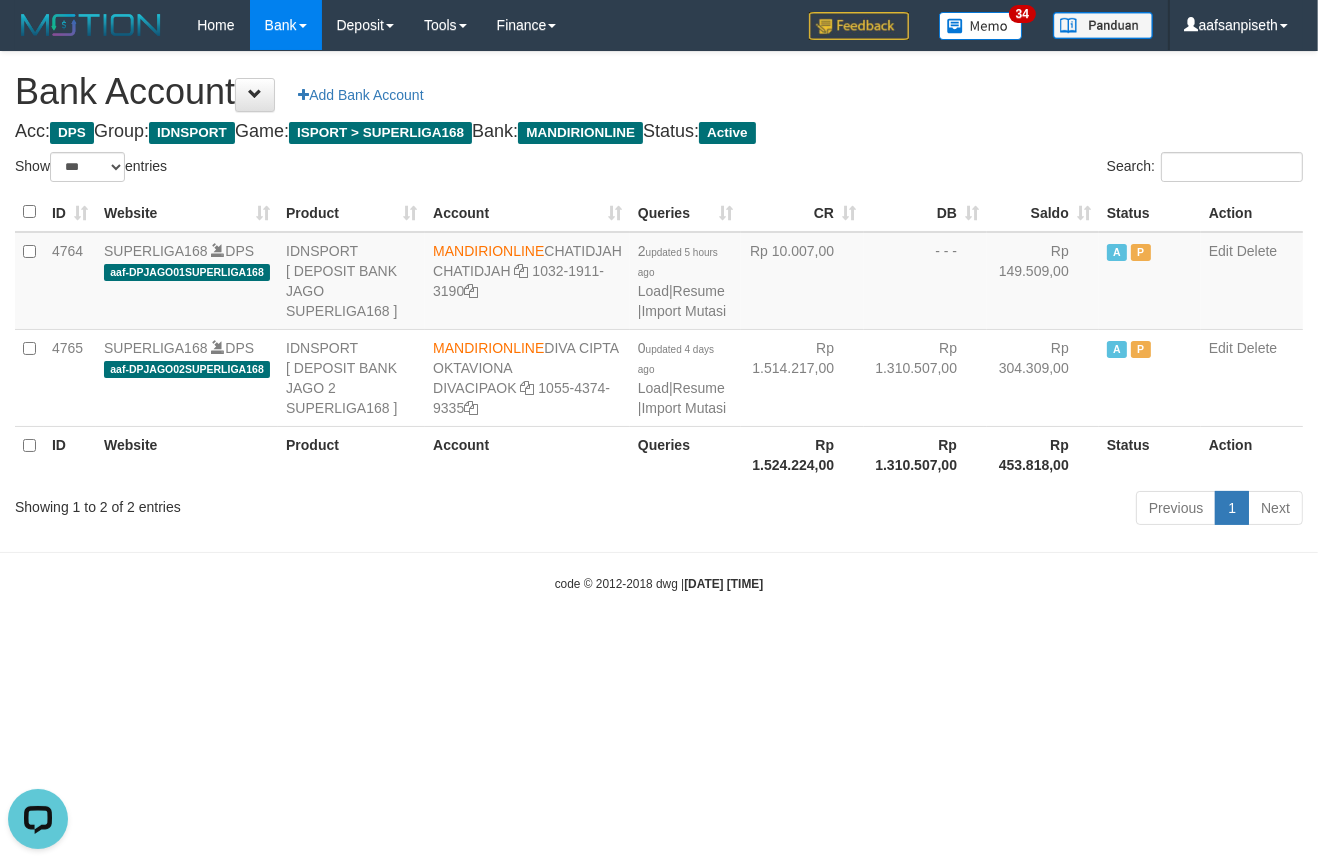 drag, startPoint x: 600, startPoint y: 643, endPoint x: 1316, endPoint y: 630, distance: 716.118 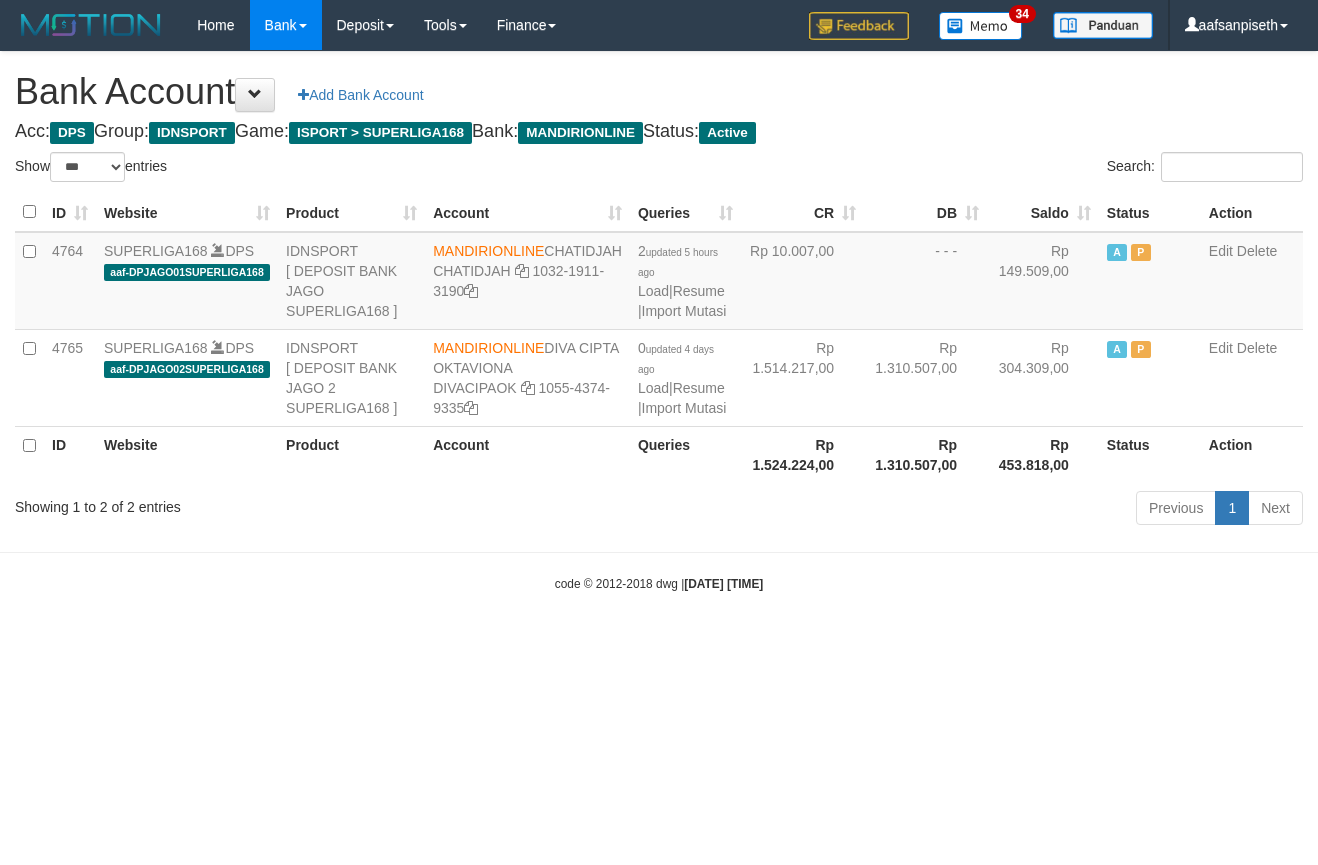 select on "***" 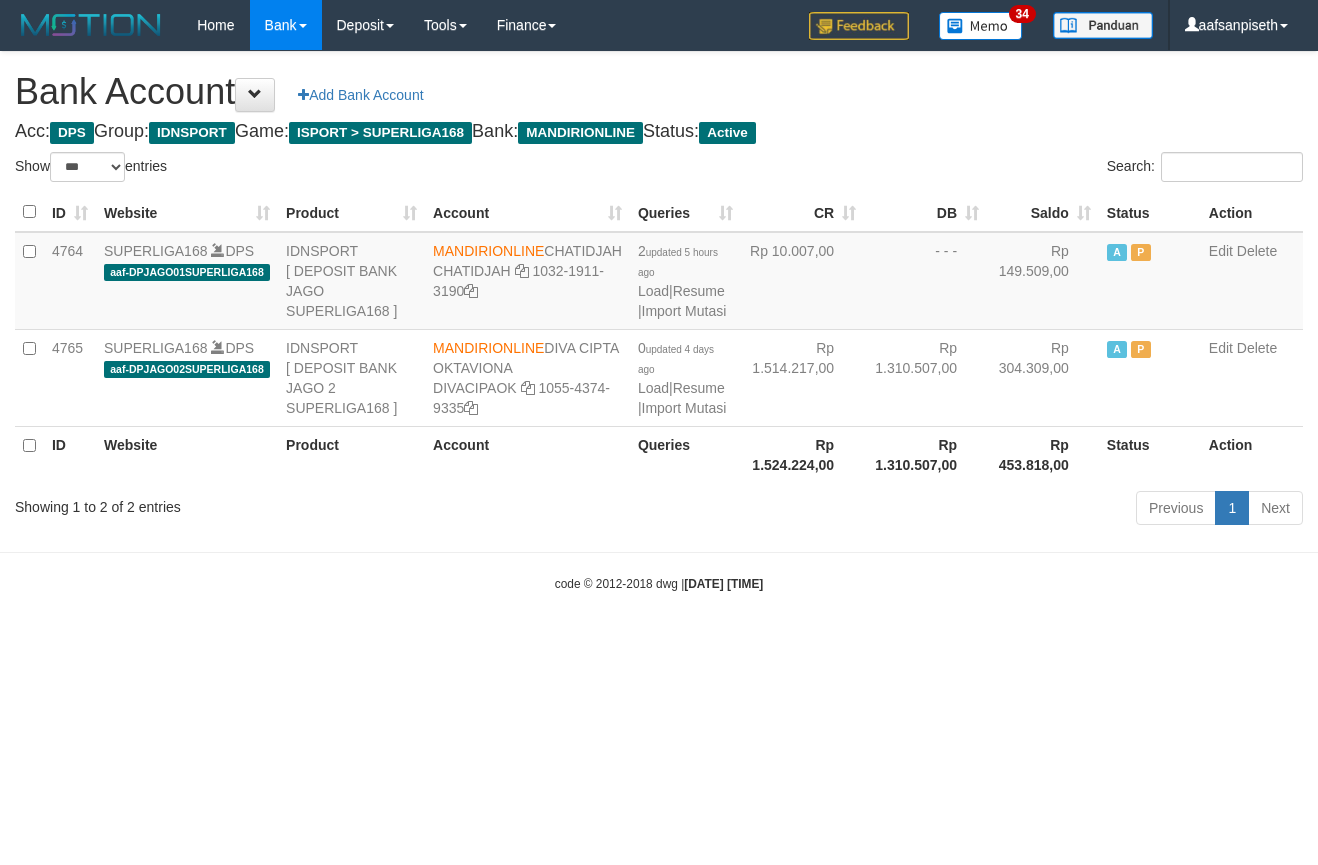 scroll, scrollTop: 0, scrollLeft: 0, axis: both 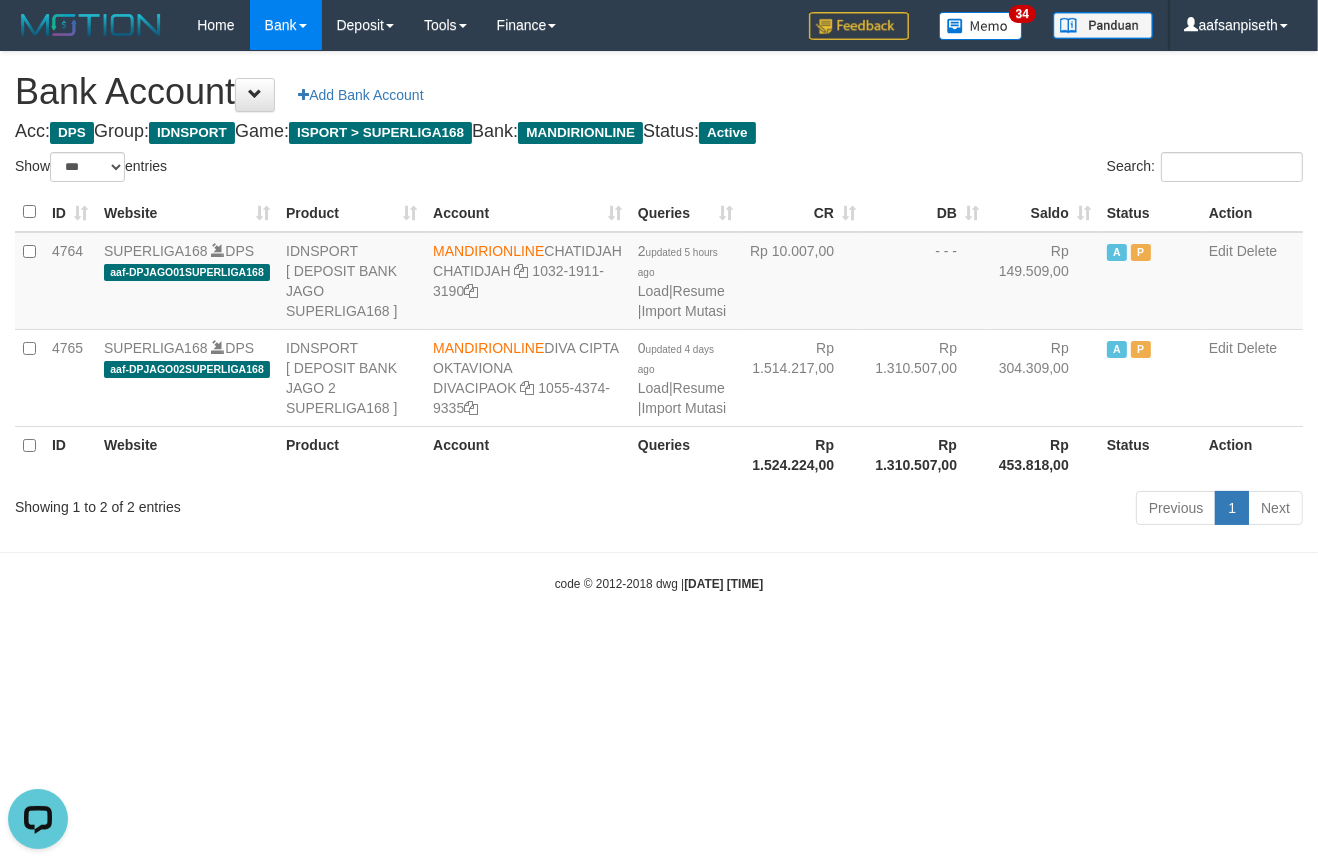 click on "Toggle navigation
Home
Bank
Account List
Load
By Website
Group
[ISPORT]													SUPERLIGA168
By Load Group (DPS)" at bounding box center [659, 321] 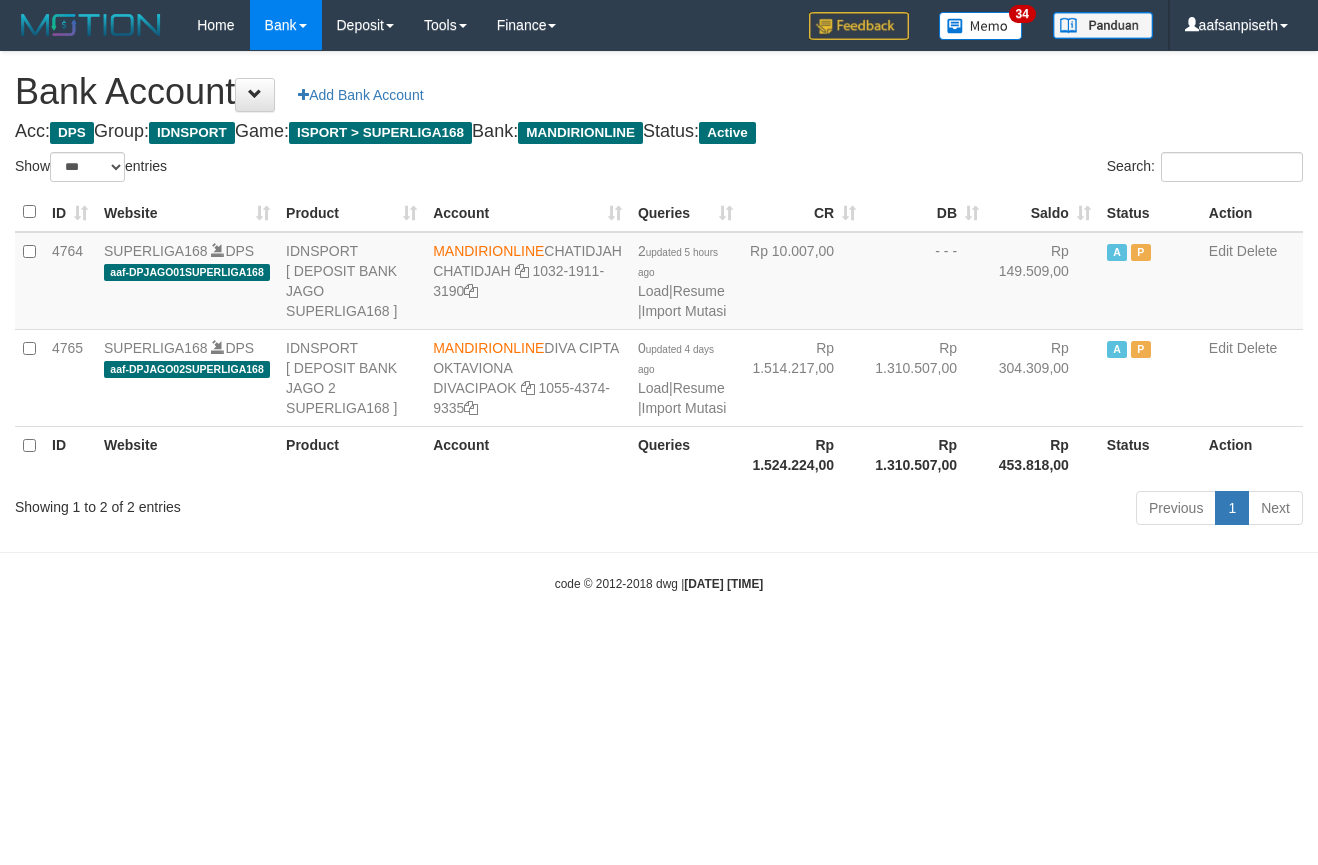 select on "***" 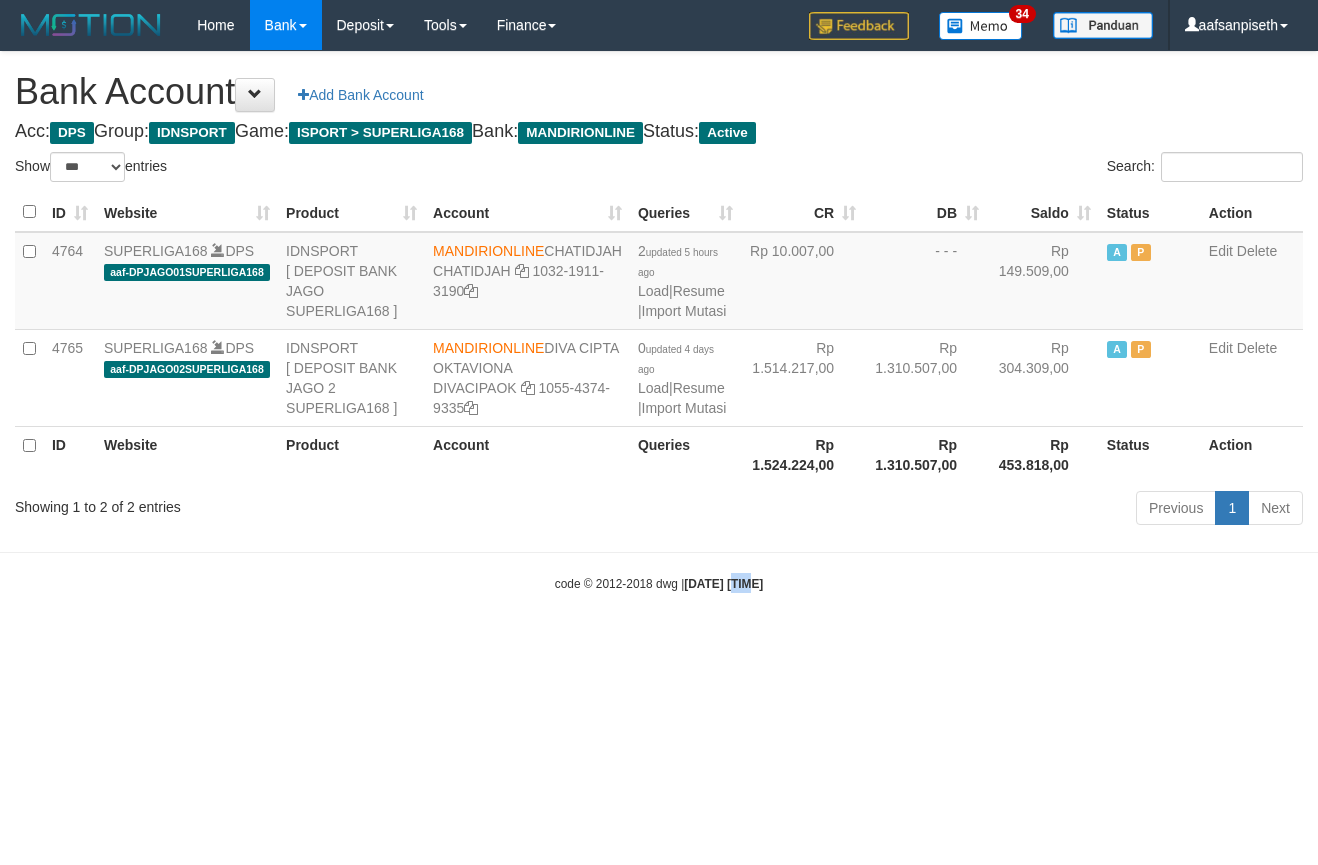 scroll, scrollTop: 0, scrollLeft: 0, axis: both 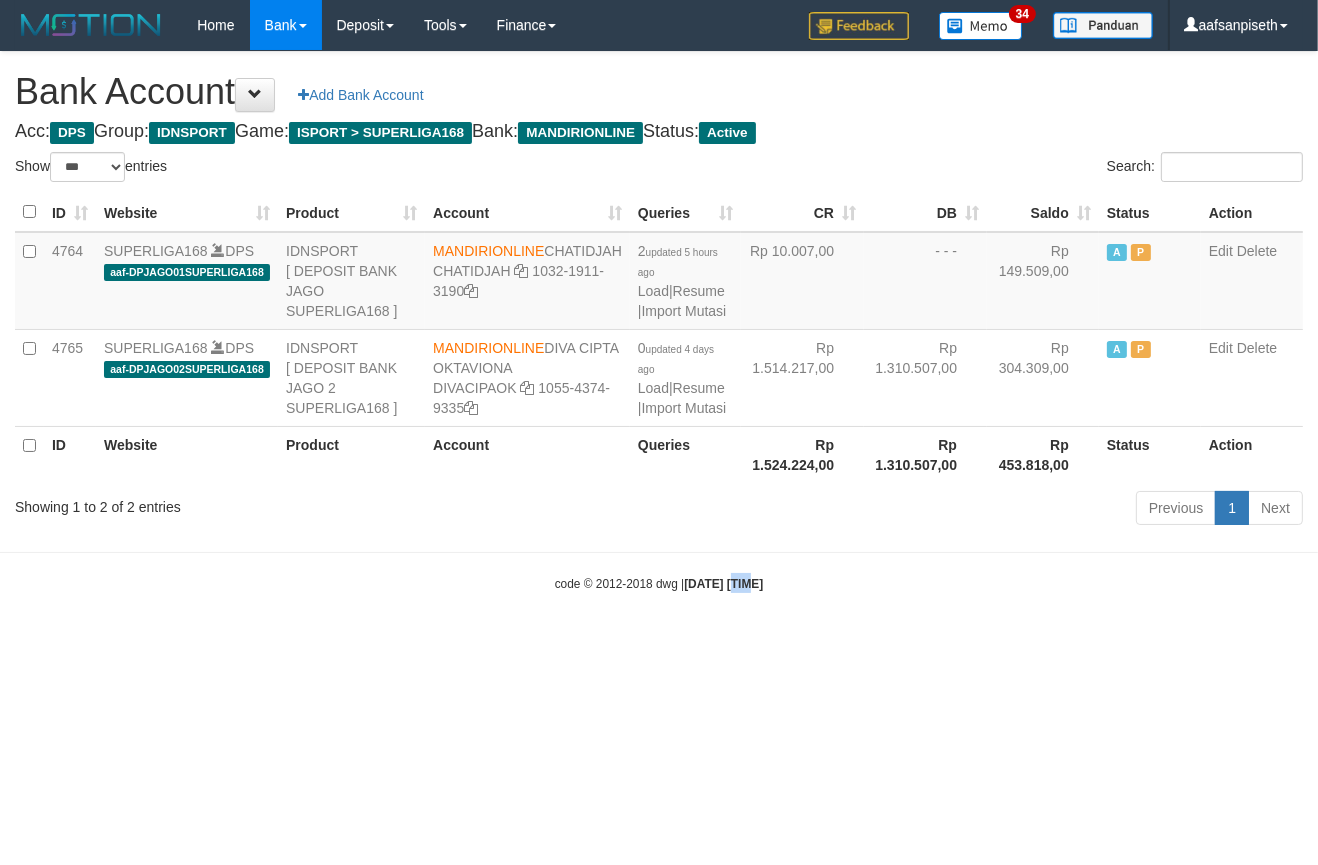 click on "Toggle navigation
Home
Bank
Account List
Load
By Website
Group
[ISPORT]													SUPERLIGA168
By Load Group (DPS)" at bounding box center [659, 321] 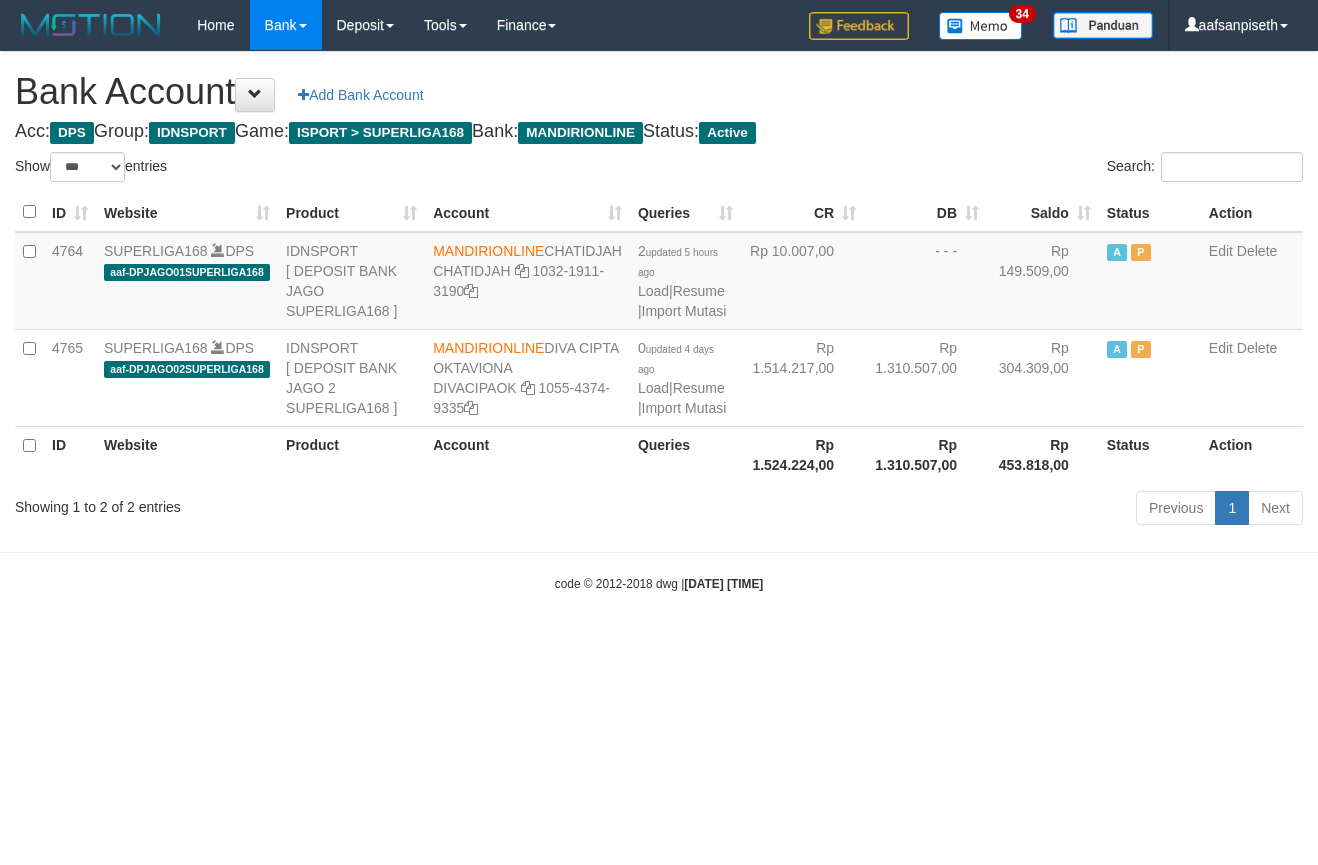 select on "***" 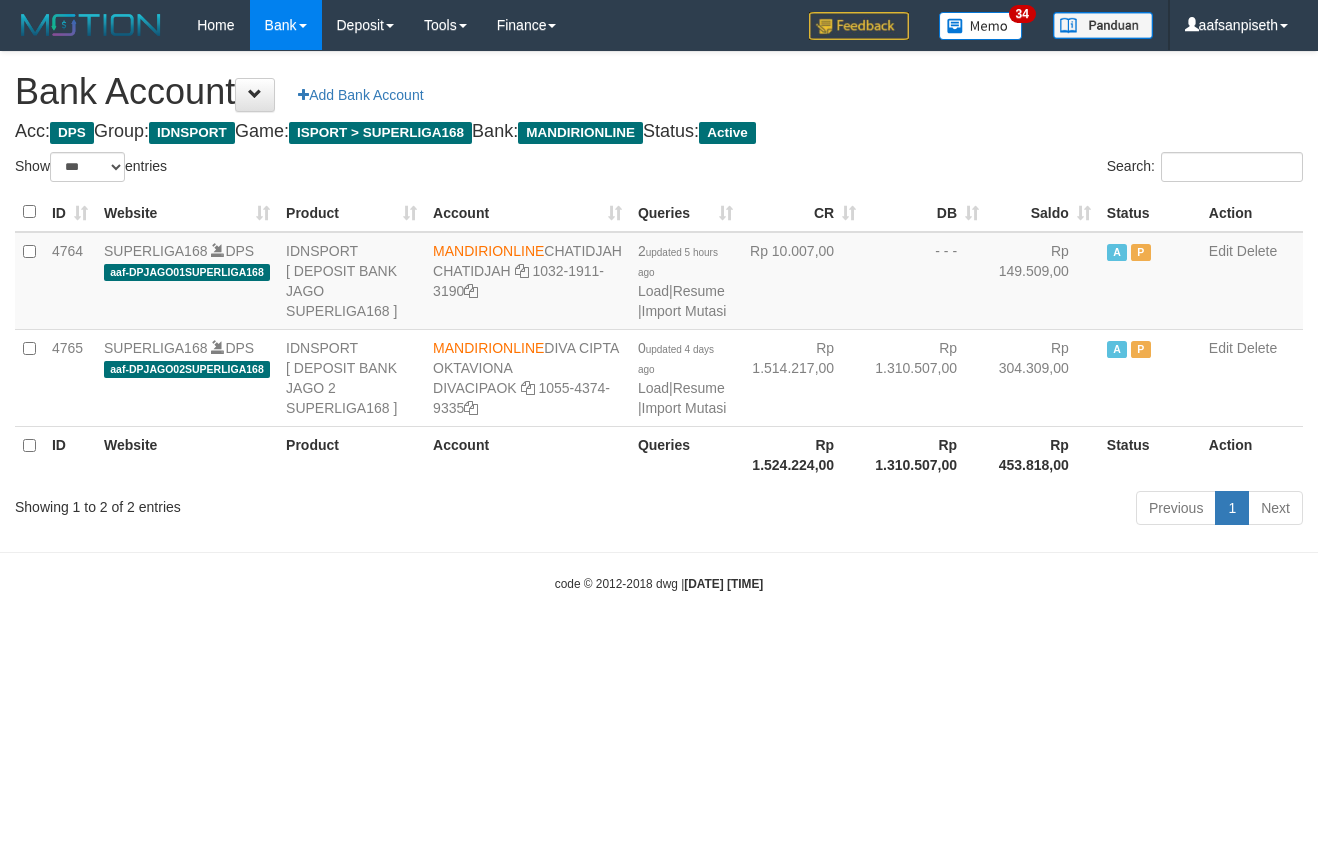 scroll, scrollTop: 0, scrollLeft: 0, axis: both 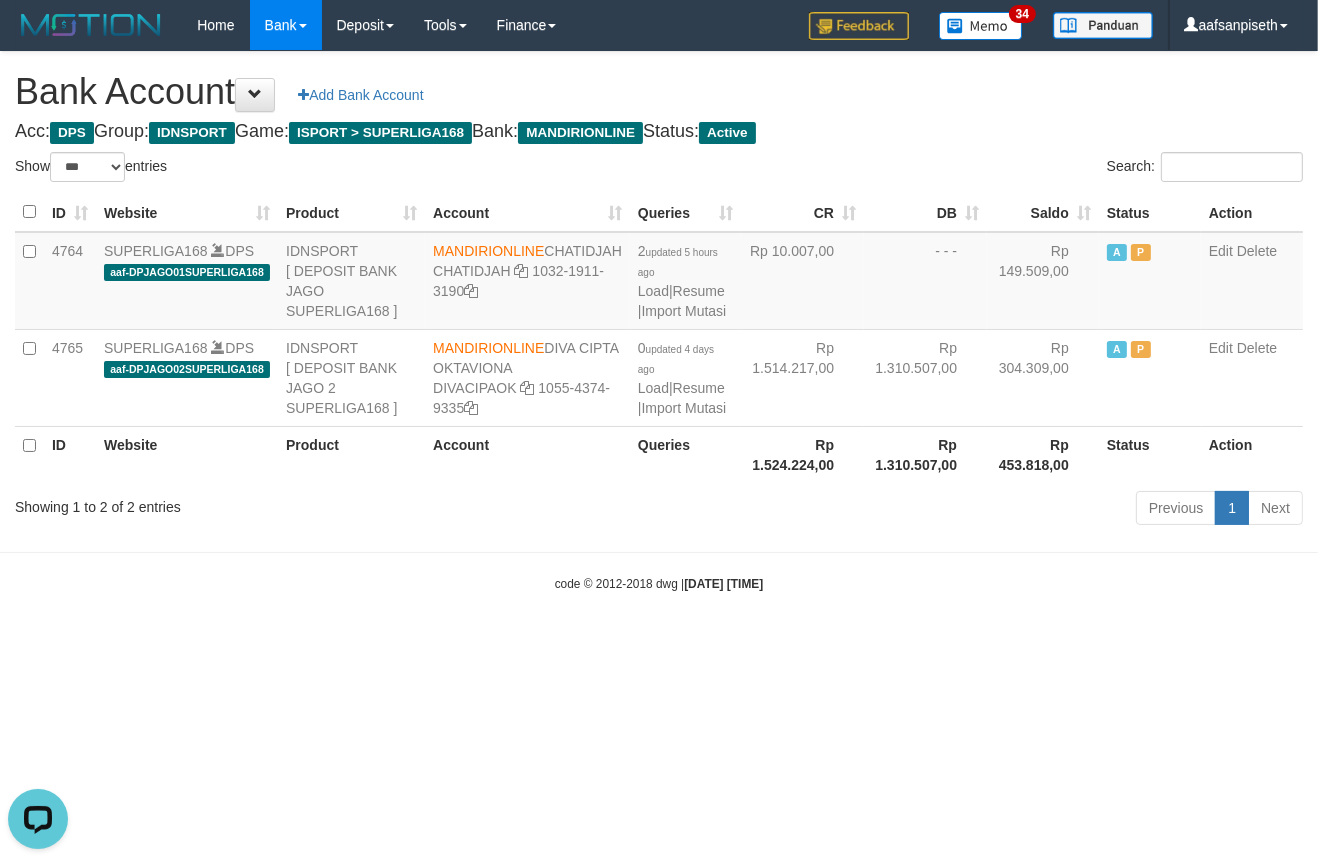 drag, startPoint x: 616, startPoint y: 600, endPoint x: 633, endPoint y: 604, distance: 17.464249 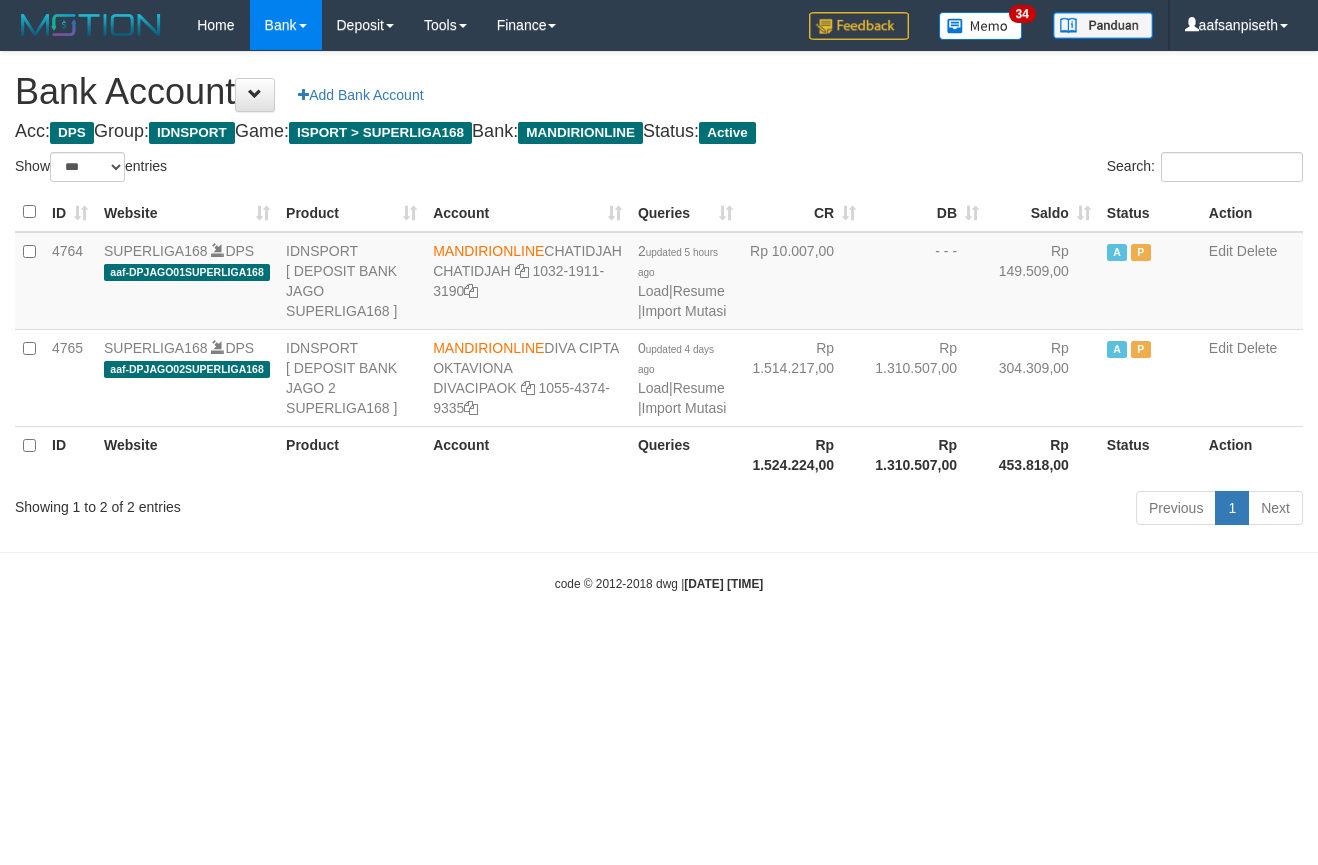 select on "***" 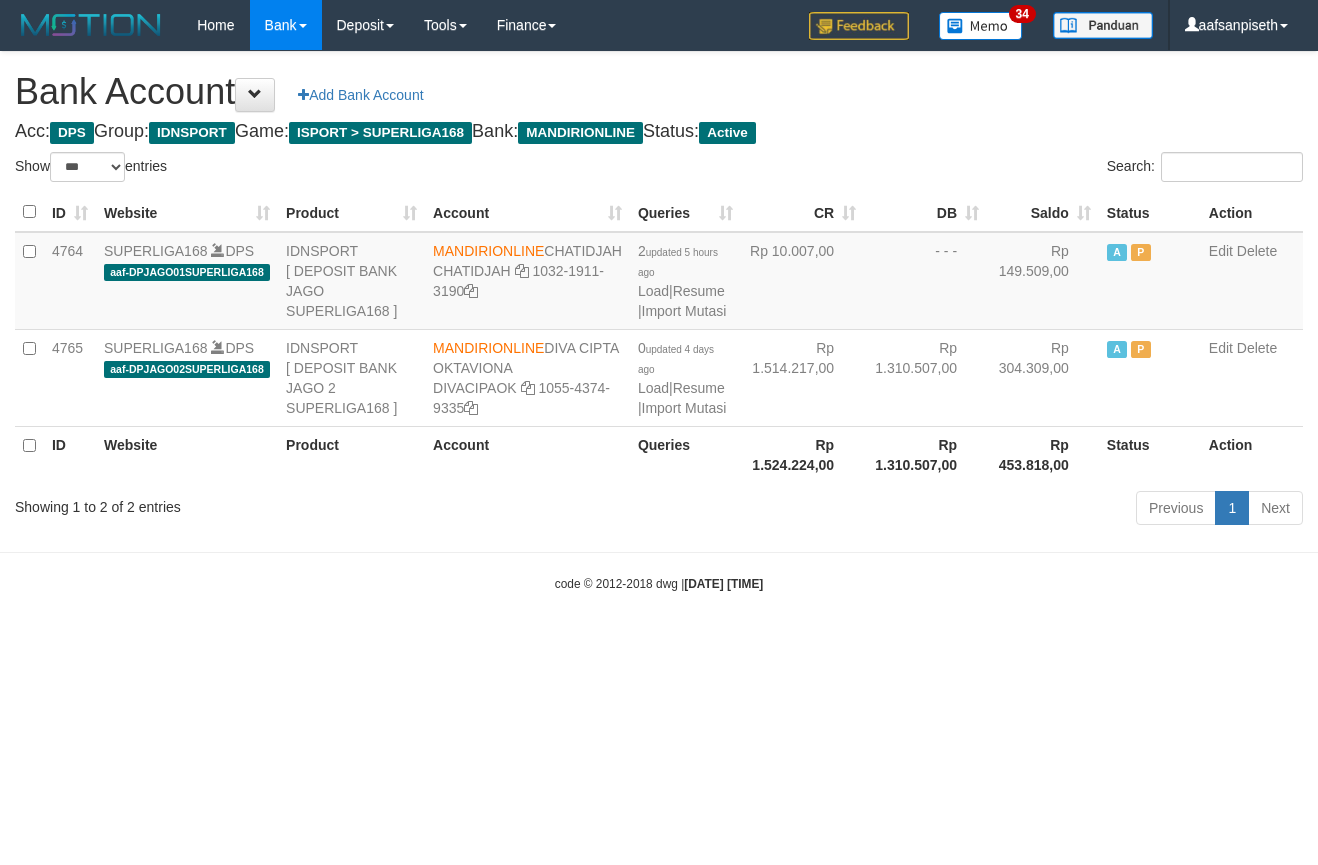 scroll, scrollTop: 0, scrollLeft: 0, axis: both 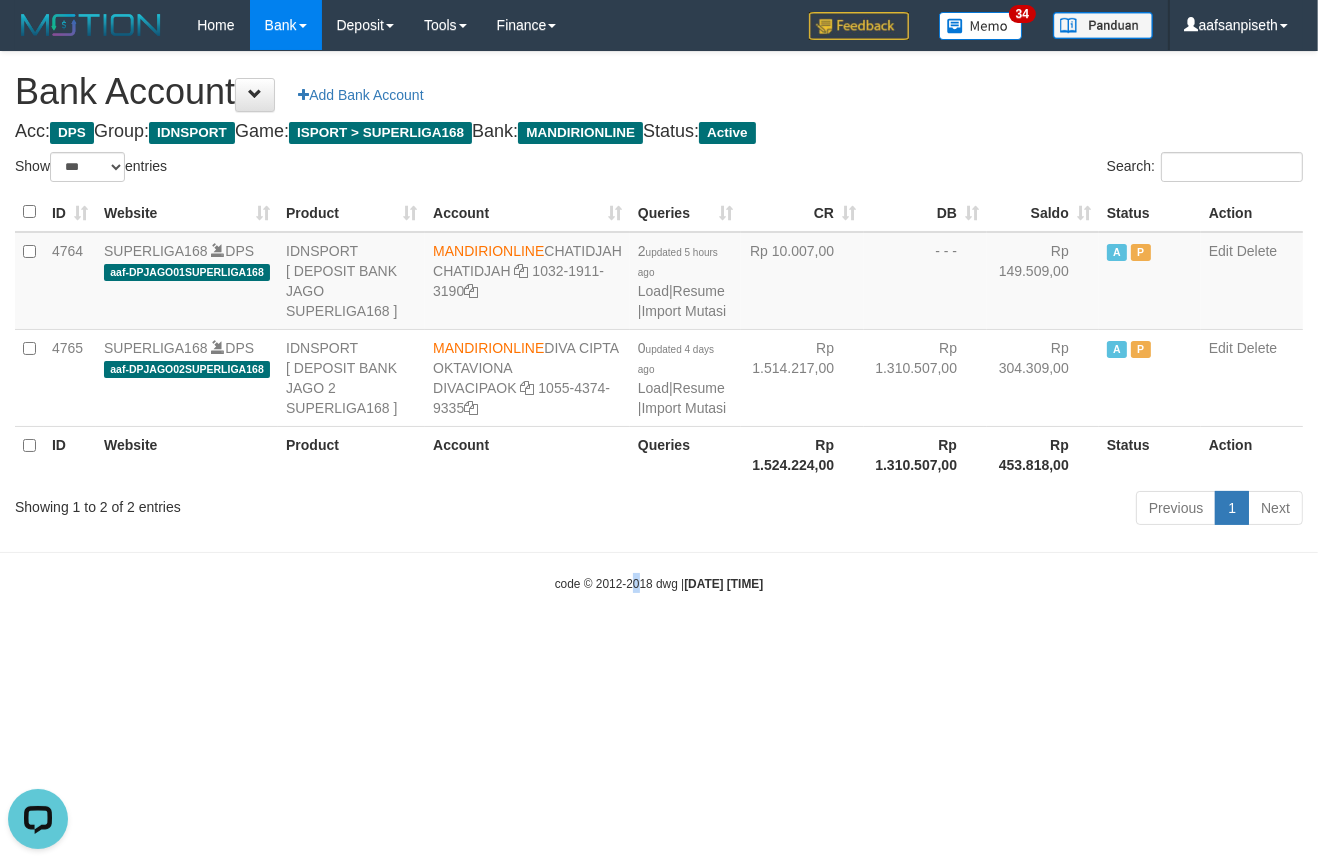 drag, startPoint x: 617, startPoint y: 660, endPoint x: 812, endPoint y: 648, distance: 195.36888 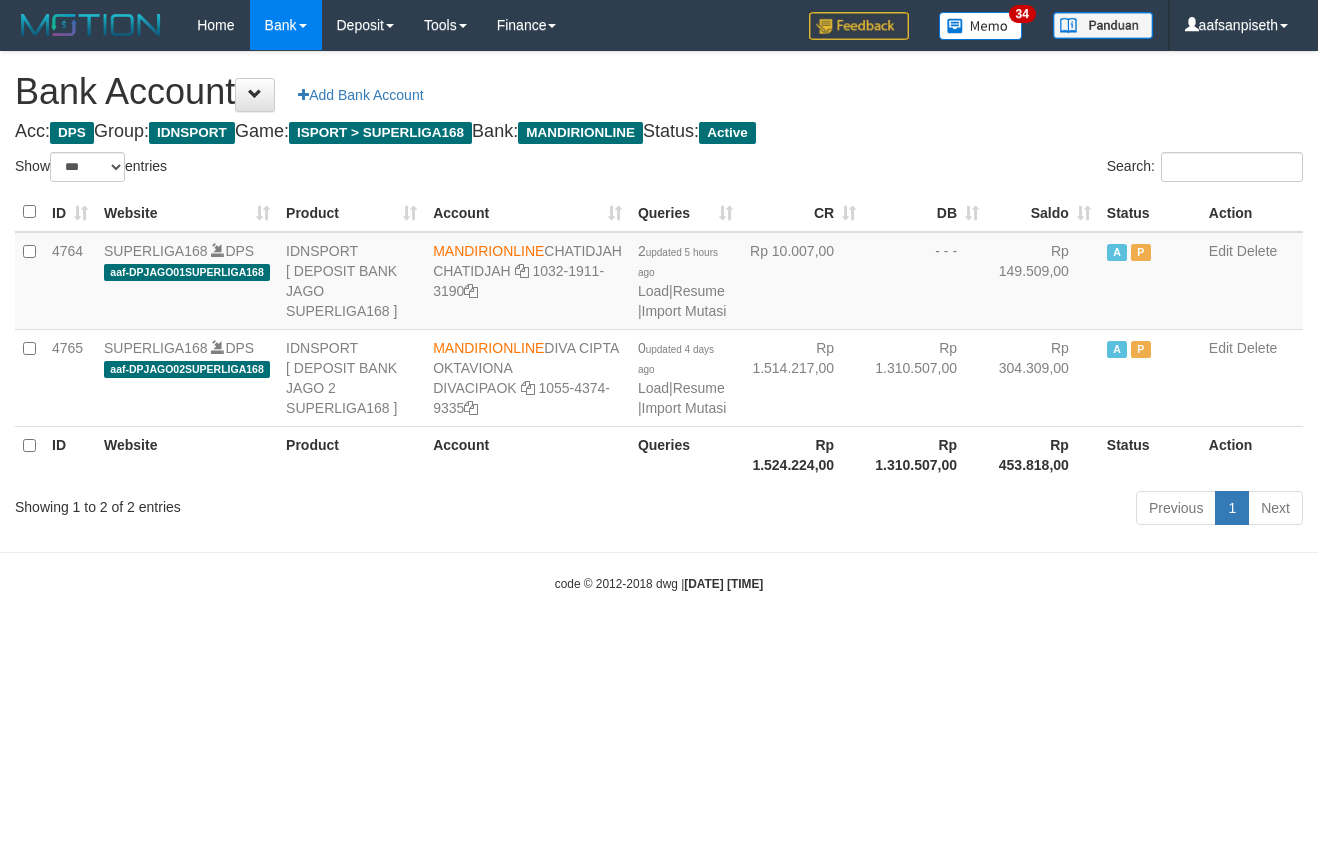 select on "***" 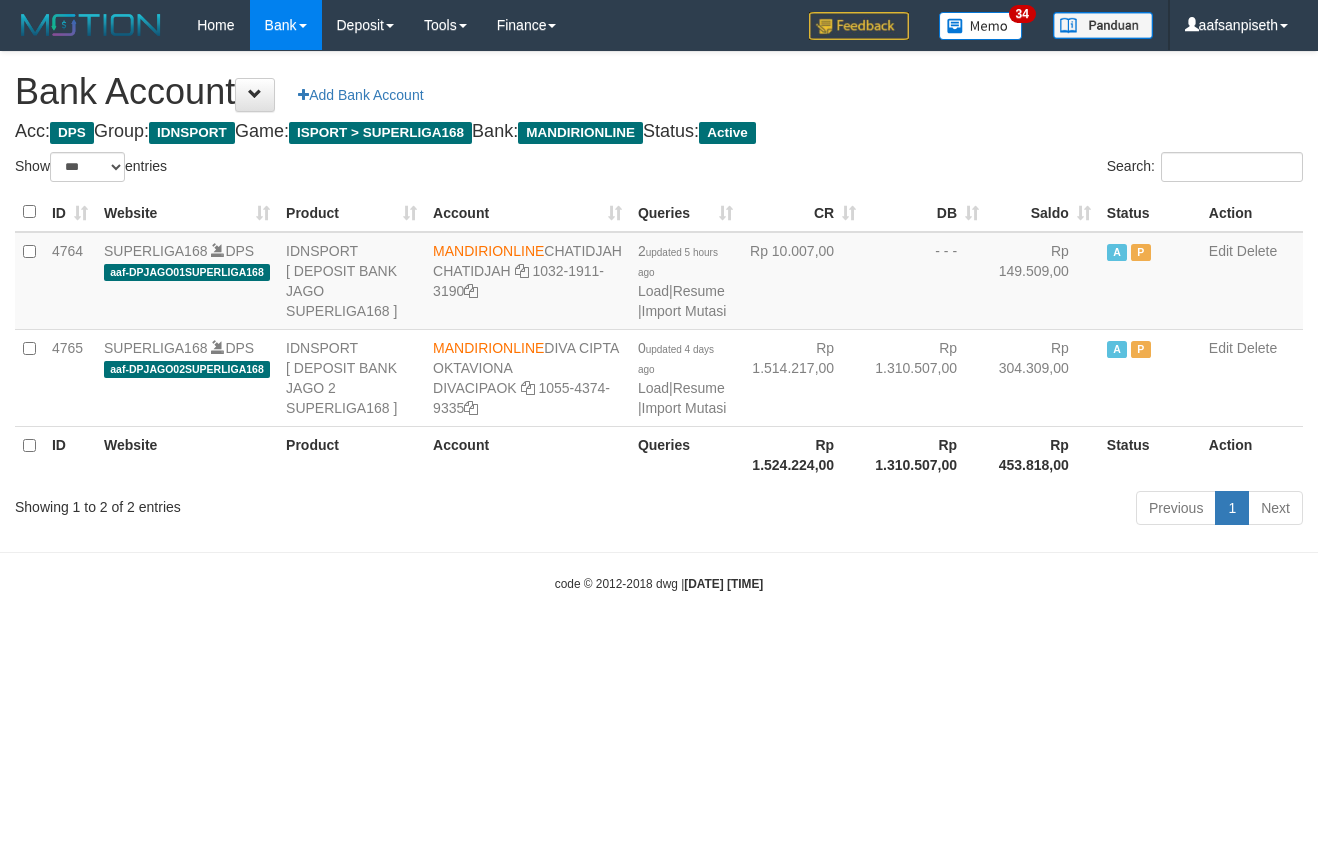 scroll, scrollTop: 0, scrollLeft: 0, axis: both 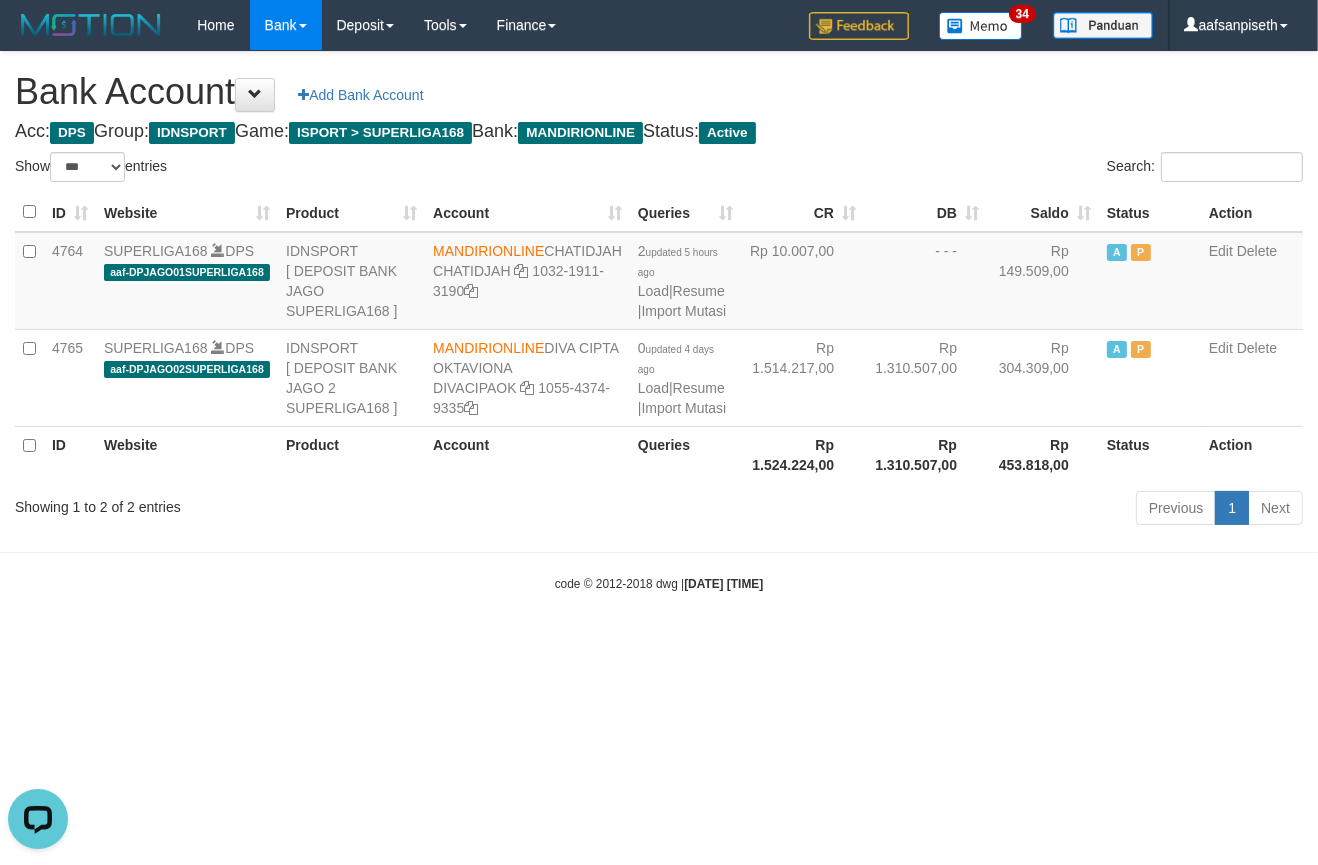 click on "Toggle navigation
Home
Bank
Account List
Load
By Website
Group
[ISPORT]													SUPERLIGA168
By Load Group (DPS)" at bounding box center (659, 321) 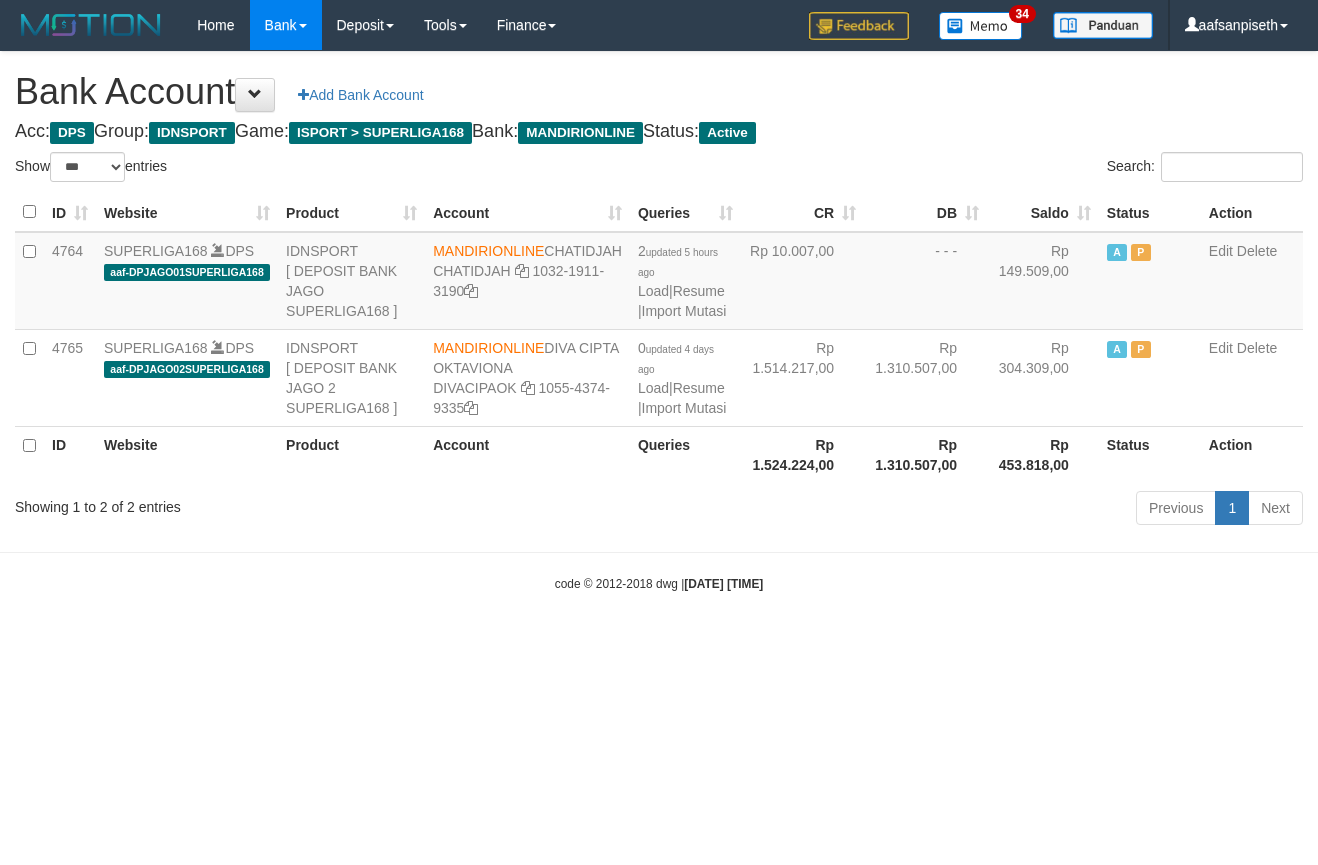 select on "***" 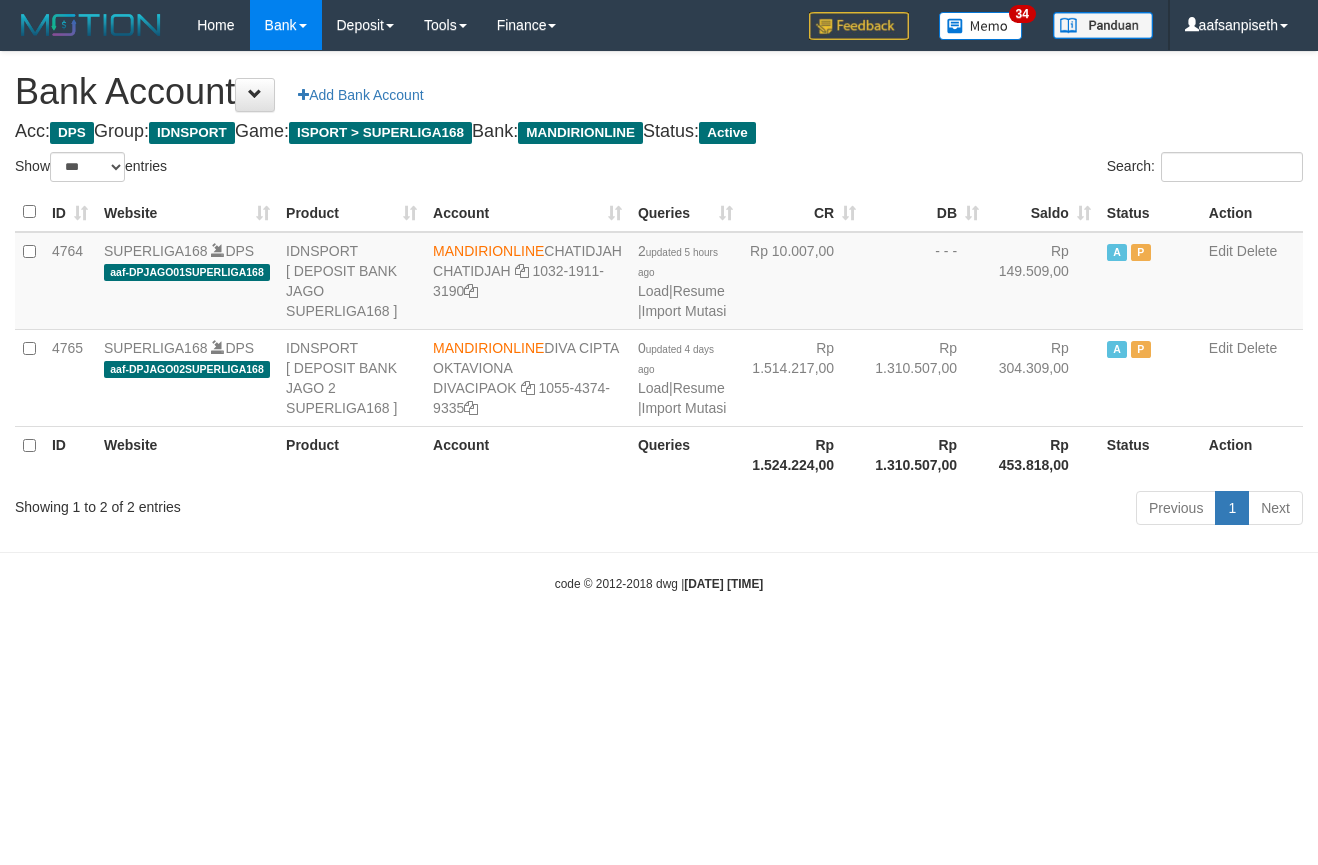 scroll, scrollTop: 0, scrollLeft: 0, axis: both 